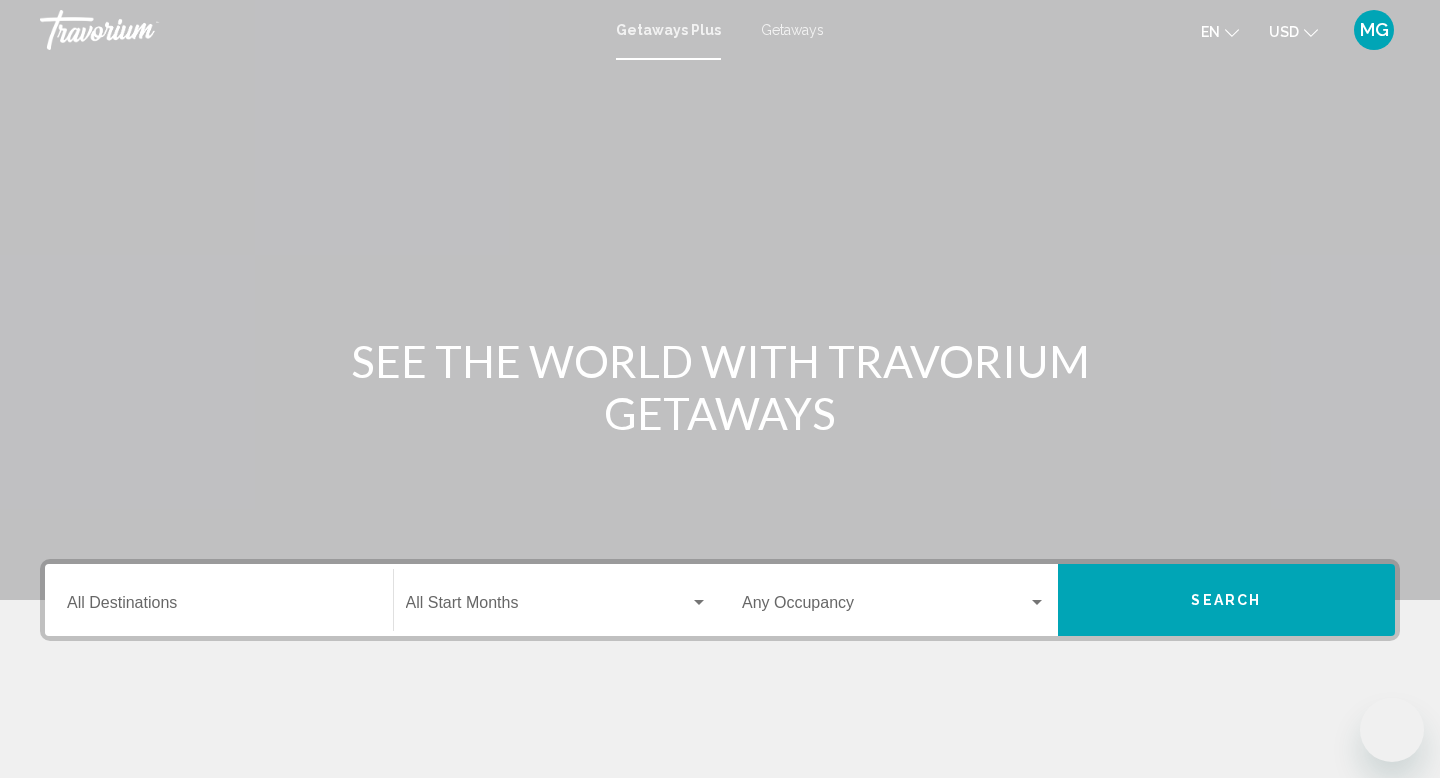 scroll, scrollTop: 0, scrollLeft: 0, axis: both 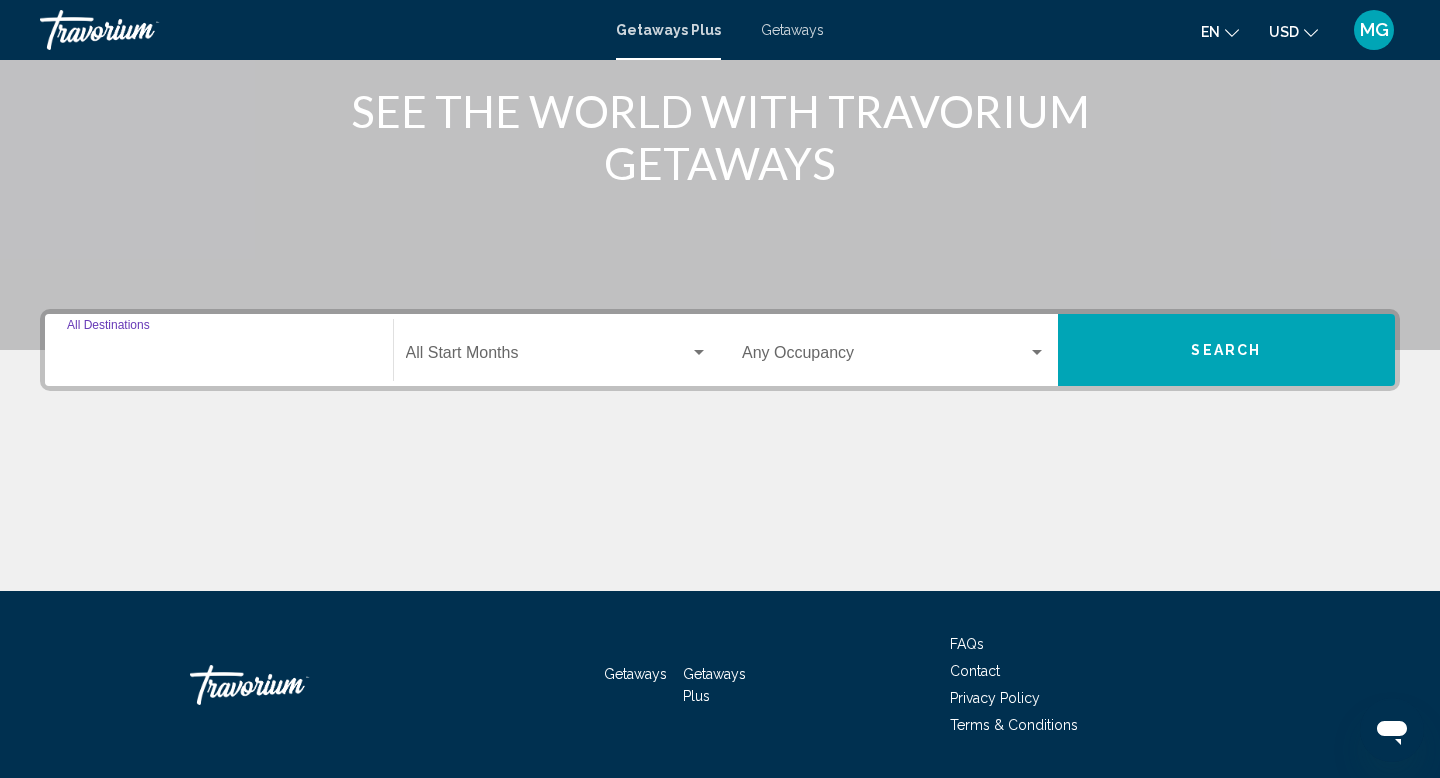 click on "Destination All Destinations" at bounding box center [219, 357] 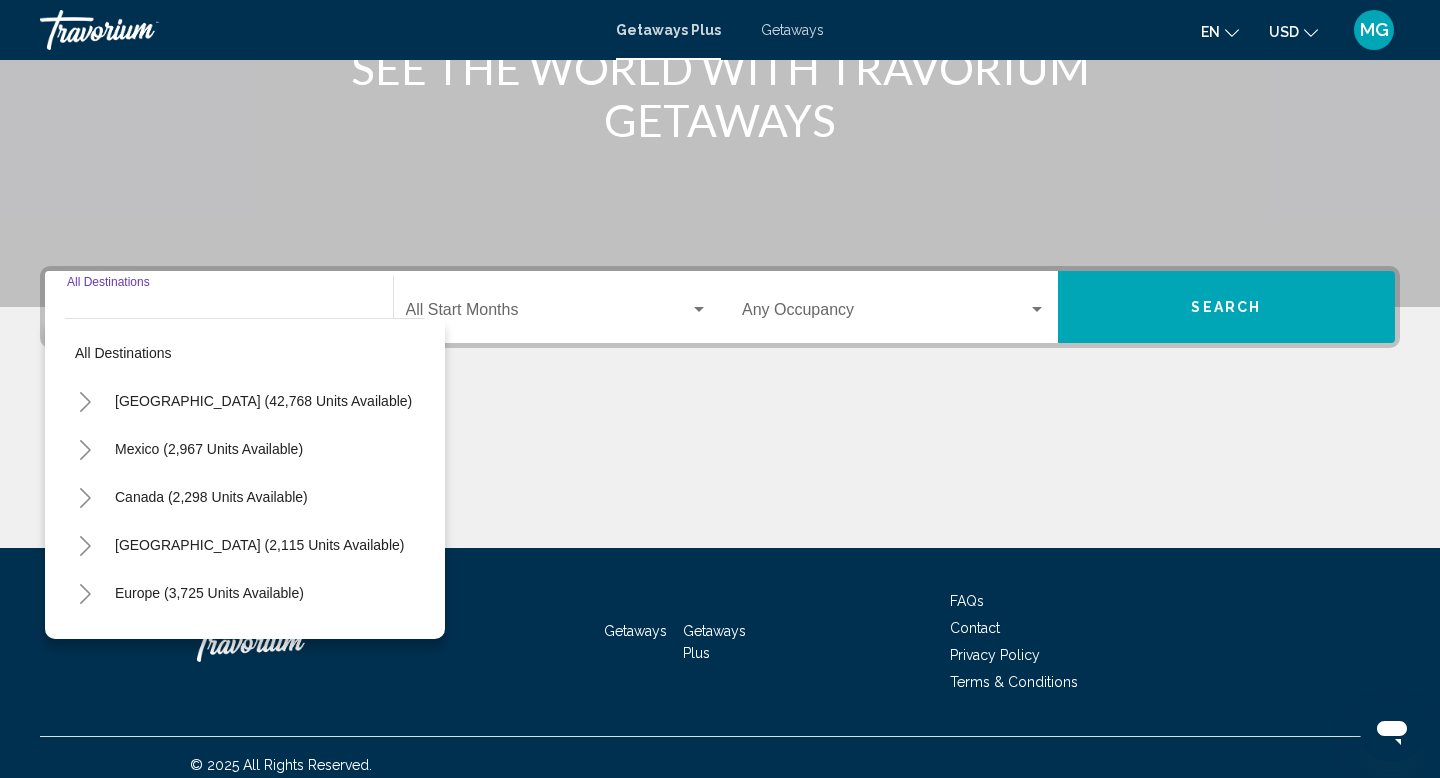 scroll, scrollTop: 308, scrollLeft: 0, axis: vertical 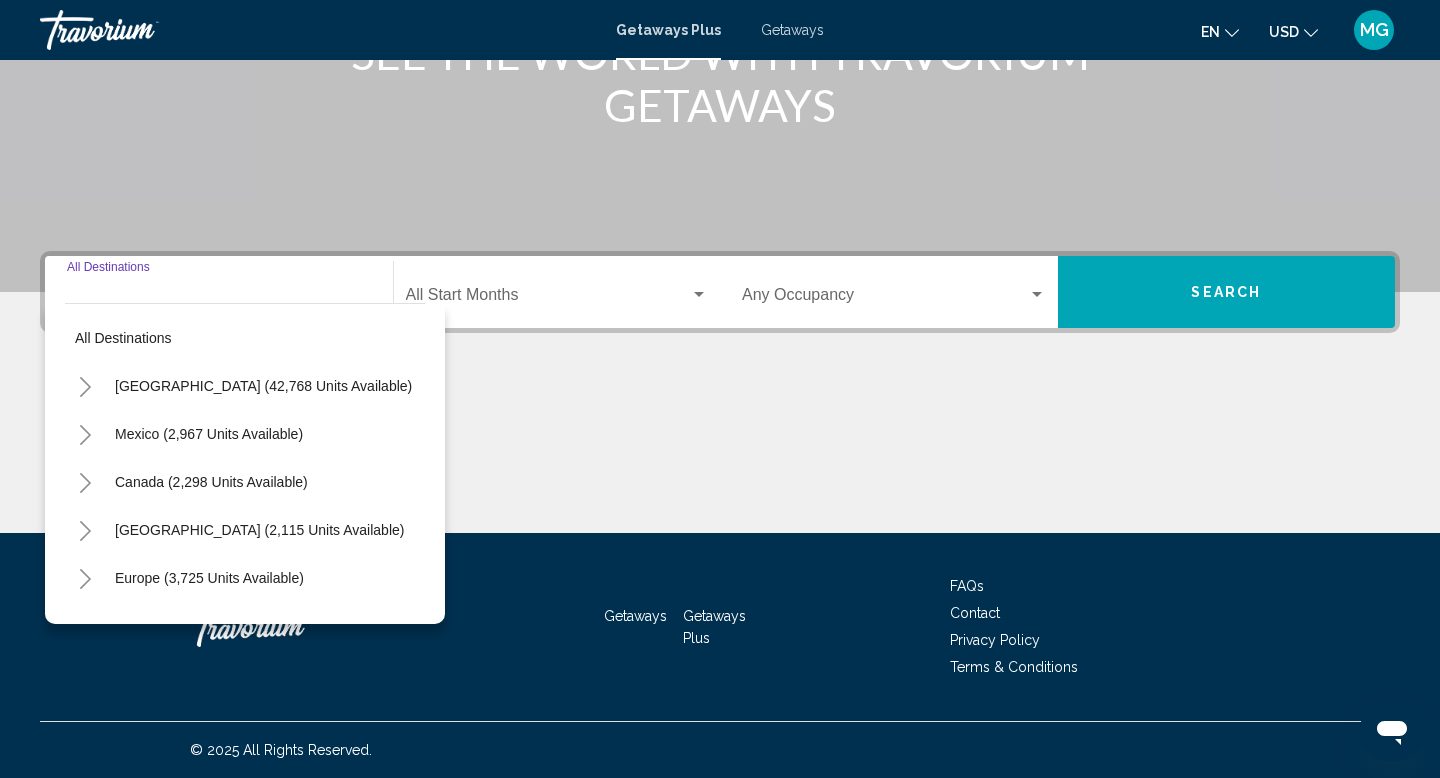 click 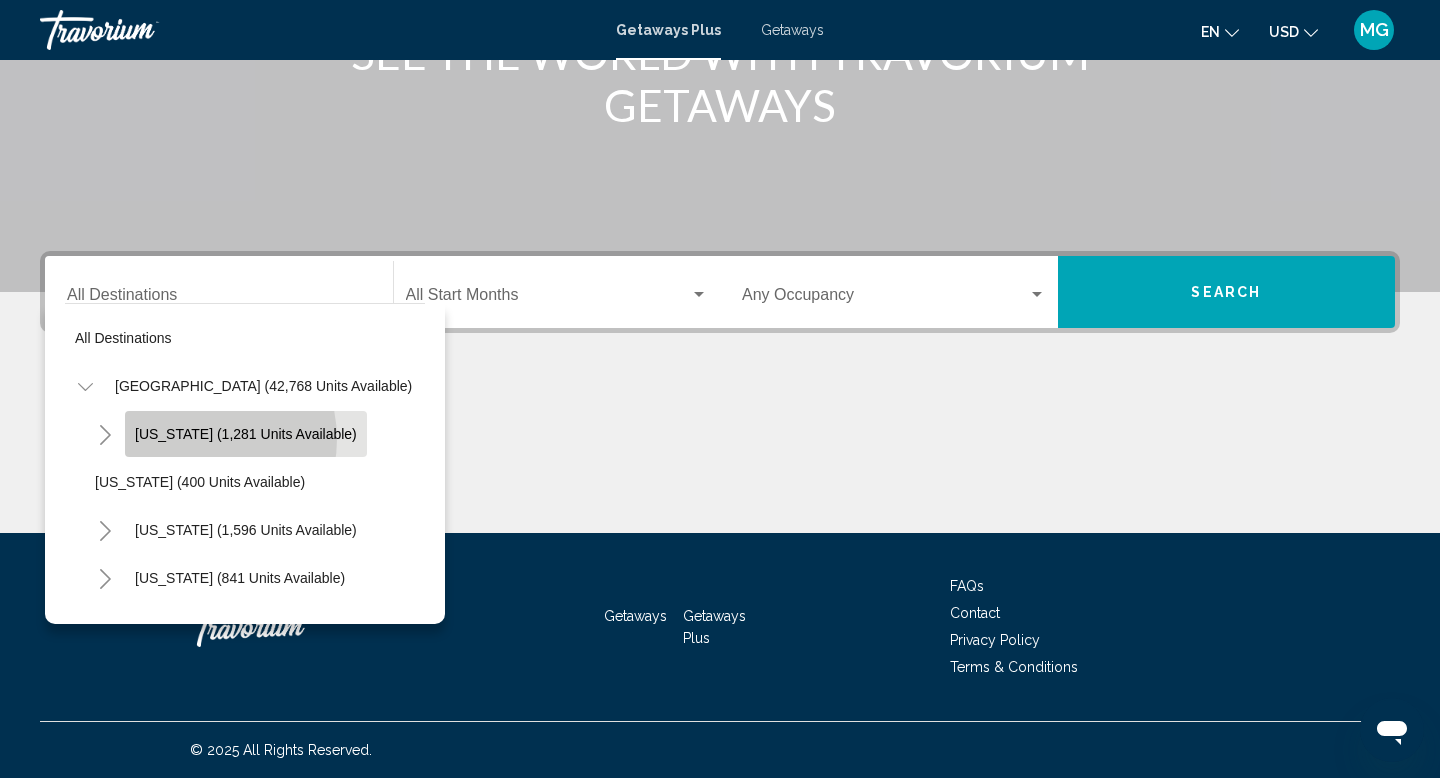 click on "[US_STATE] (1,281 units available)" 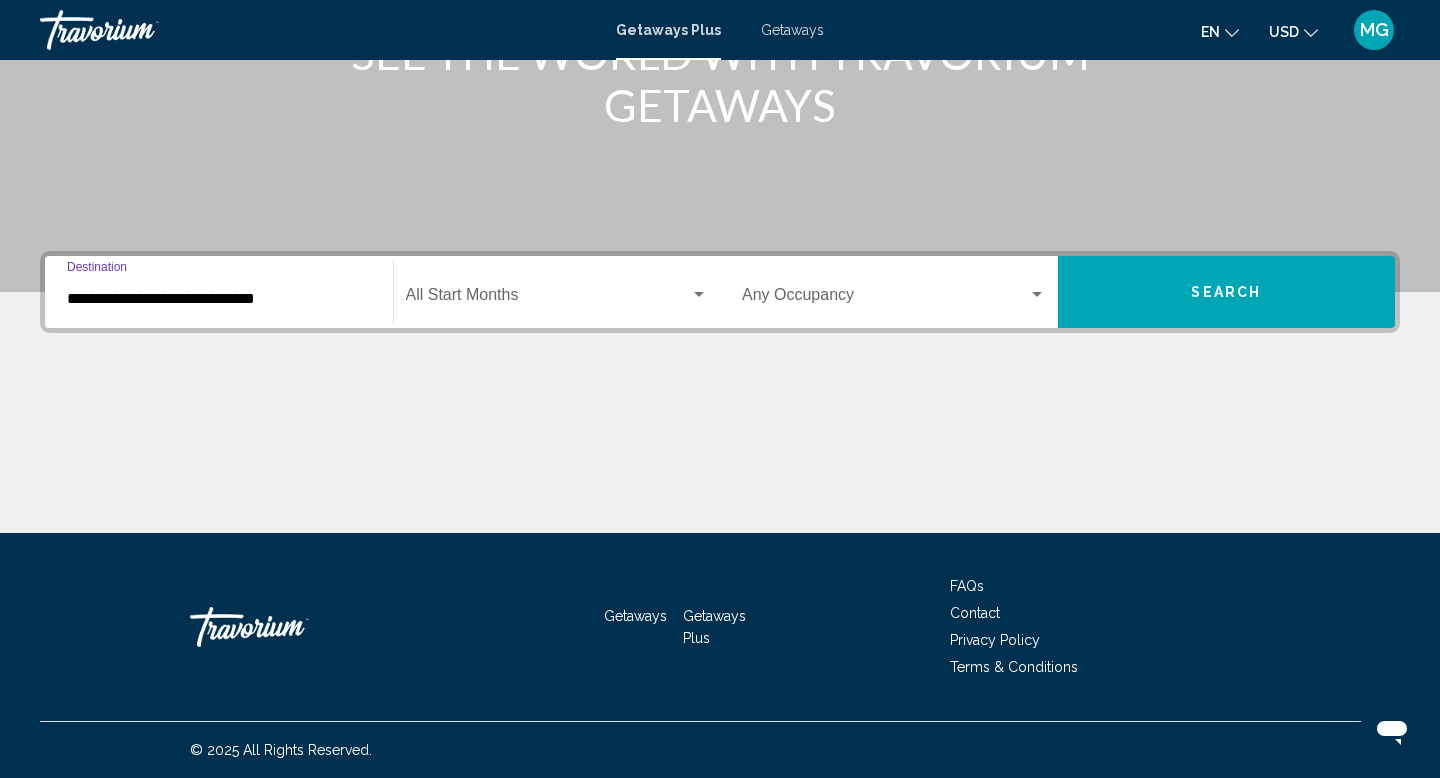 click at bounding box center [548, 299] 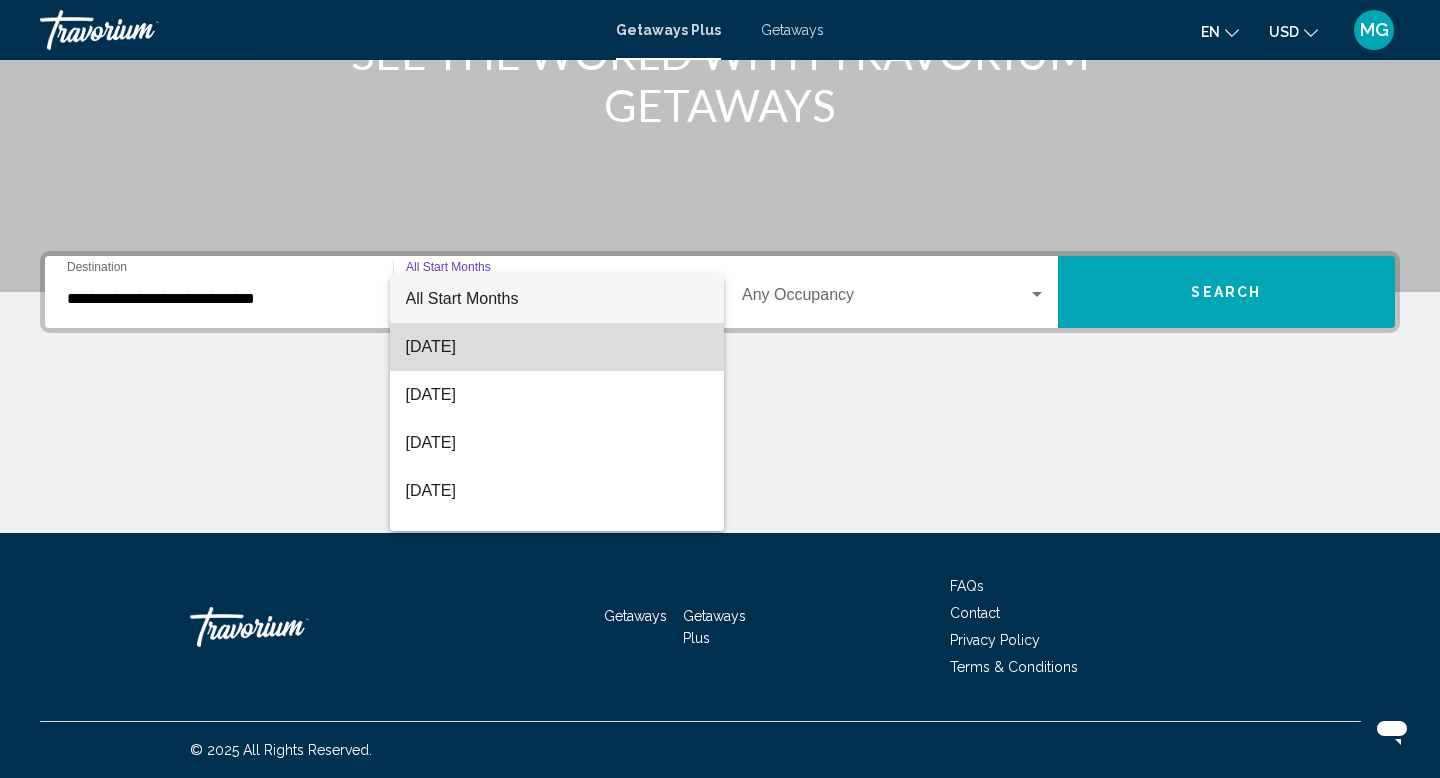 click on "[DATE]" at bounding box center [557, 347] 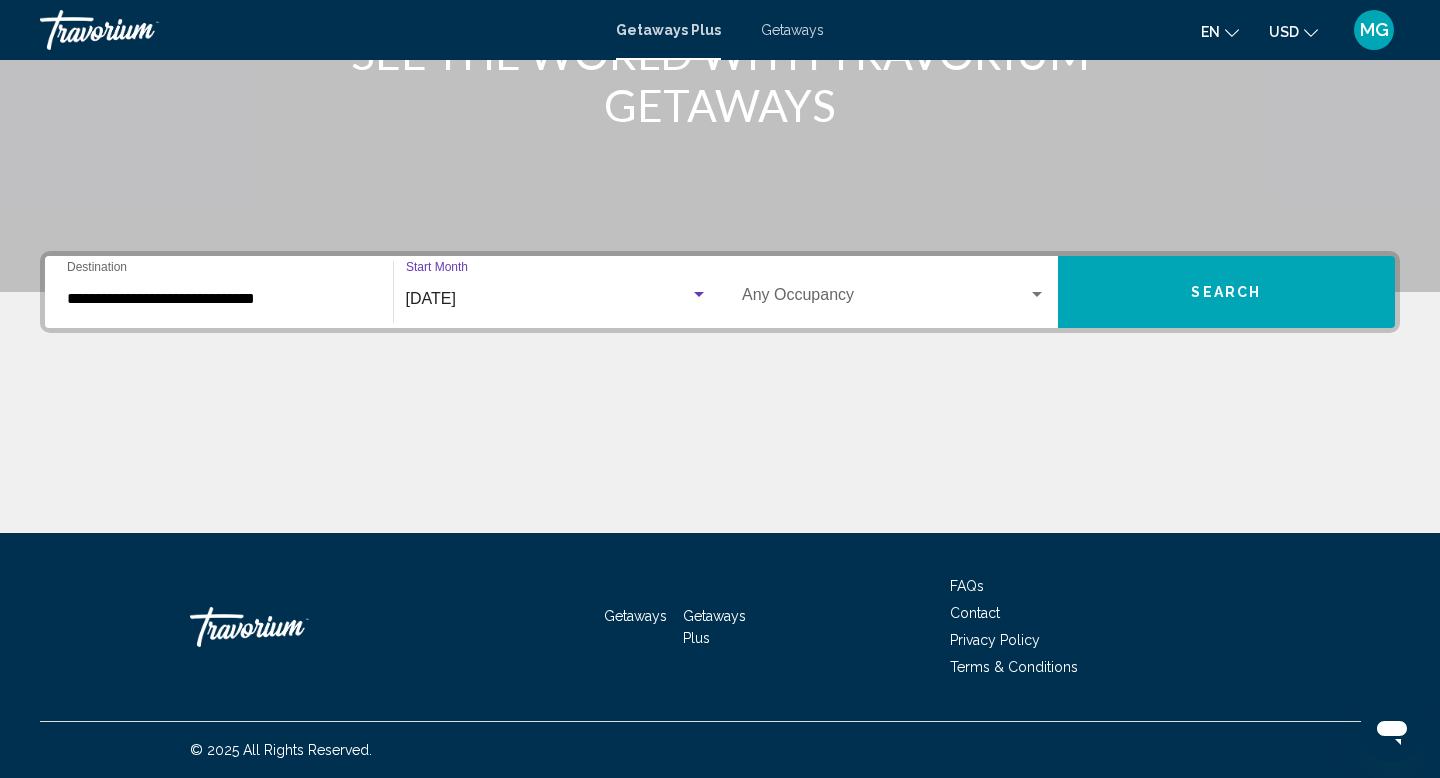 click at bounding box center [885, 299] 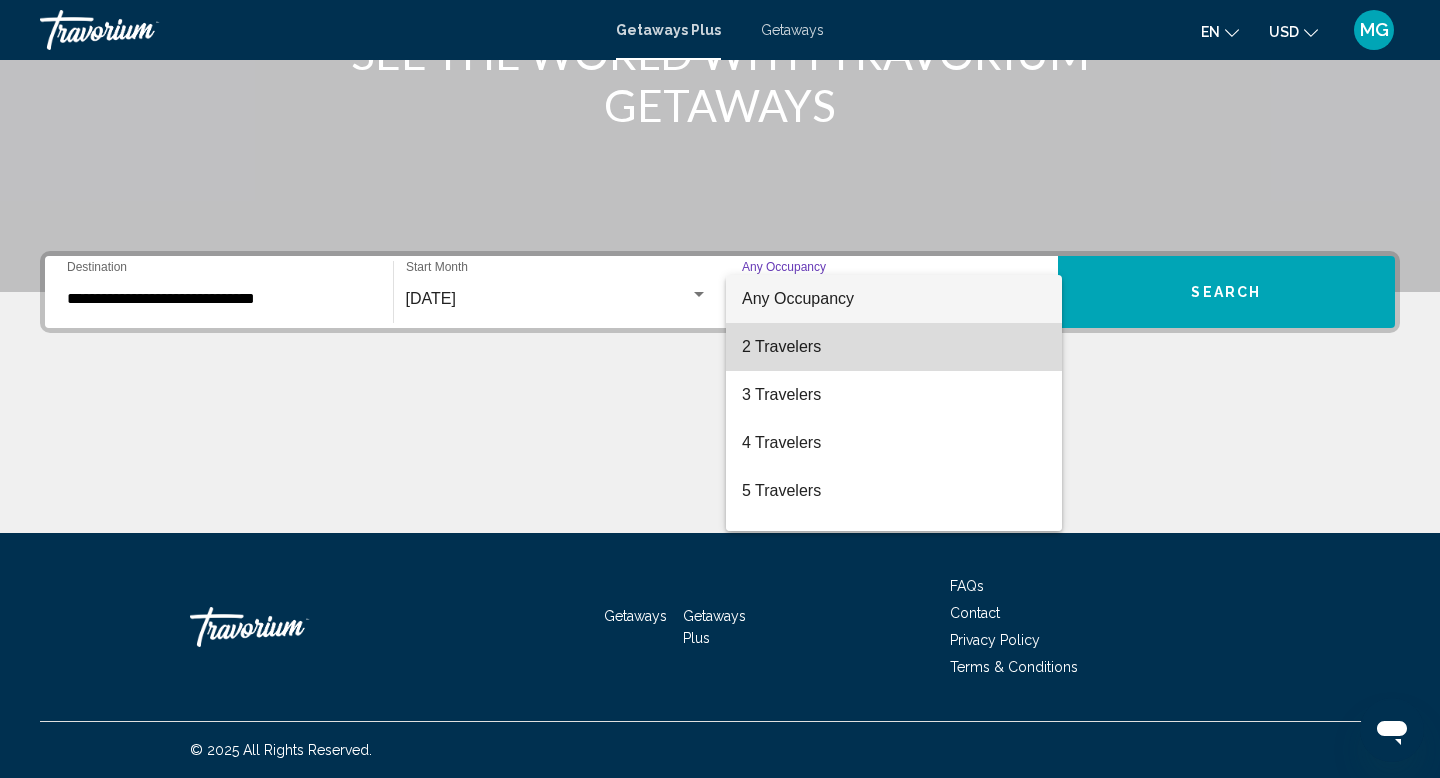 click on "2 Travelers" at bounding box center [894, 347] 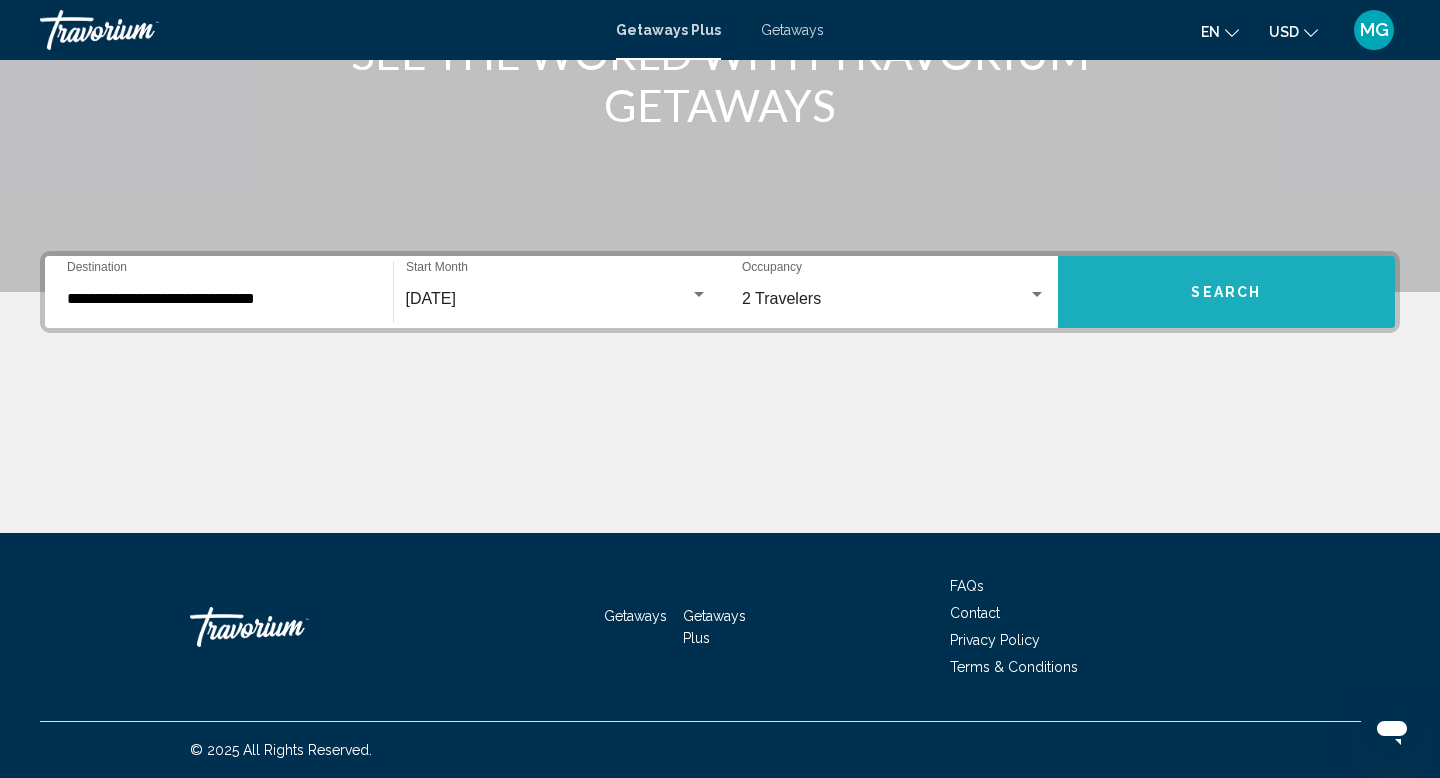 click on "Search" at bounding box center (1227, 292) 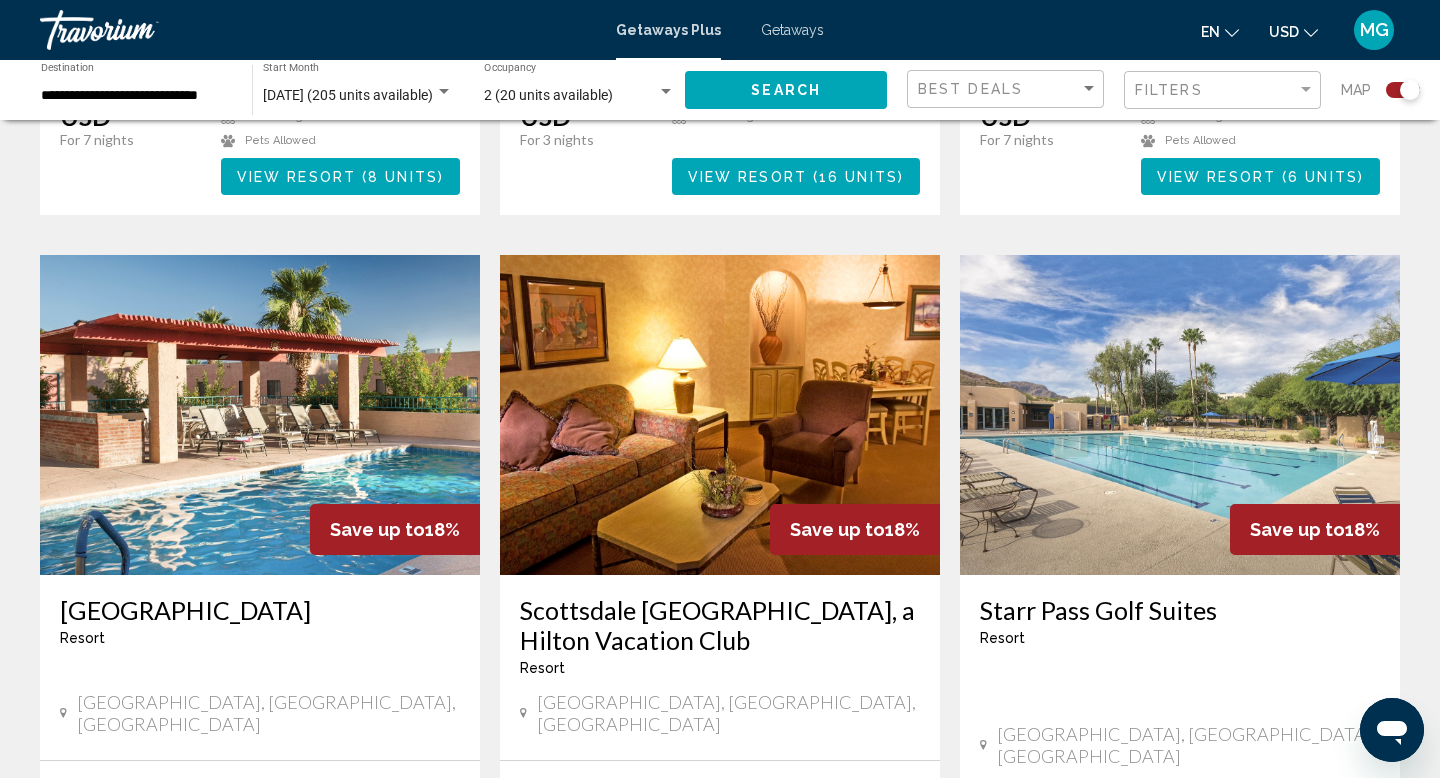 scroll, scrollTop: 2023, scrollLeft: 0, axis: vertical 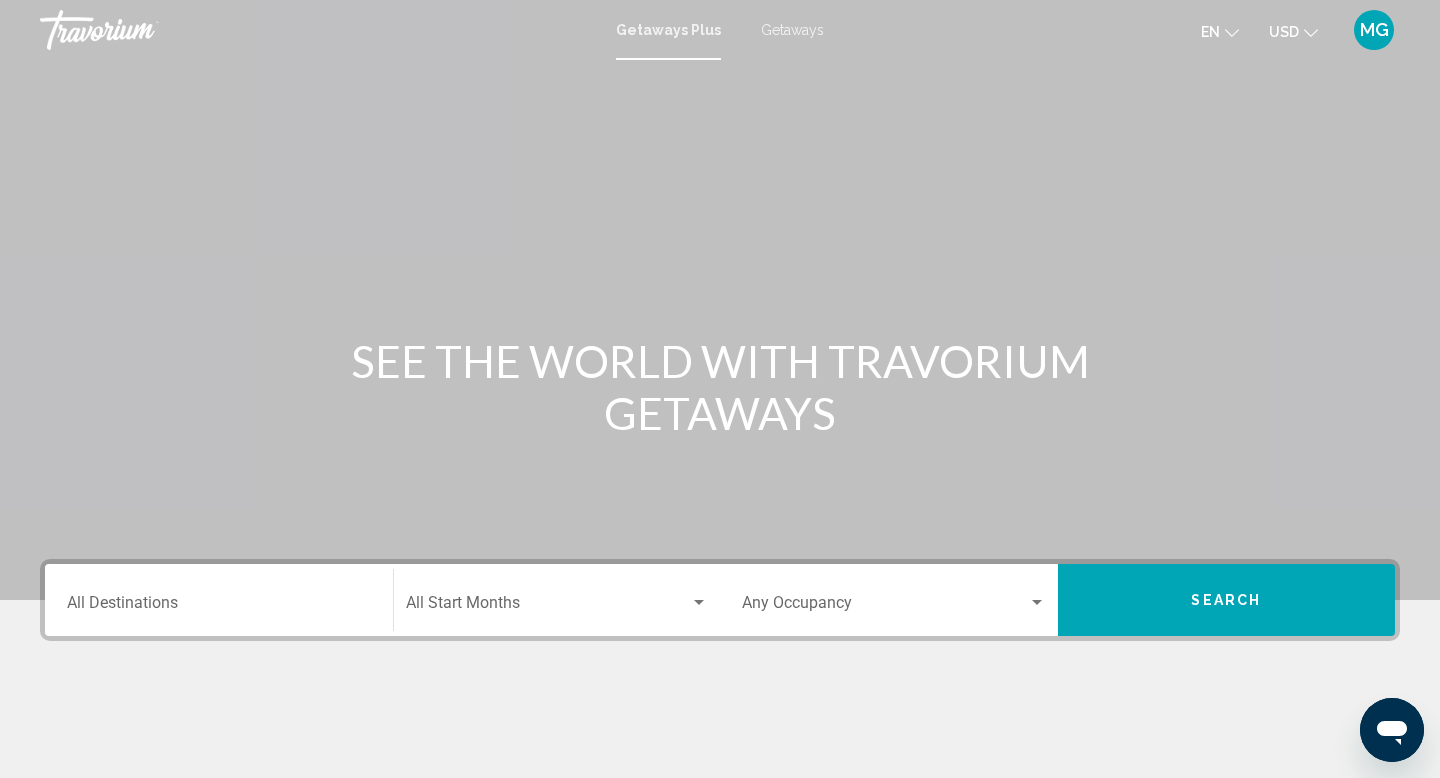 click on "Getaways" at bounding box center [792, 30] 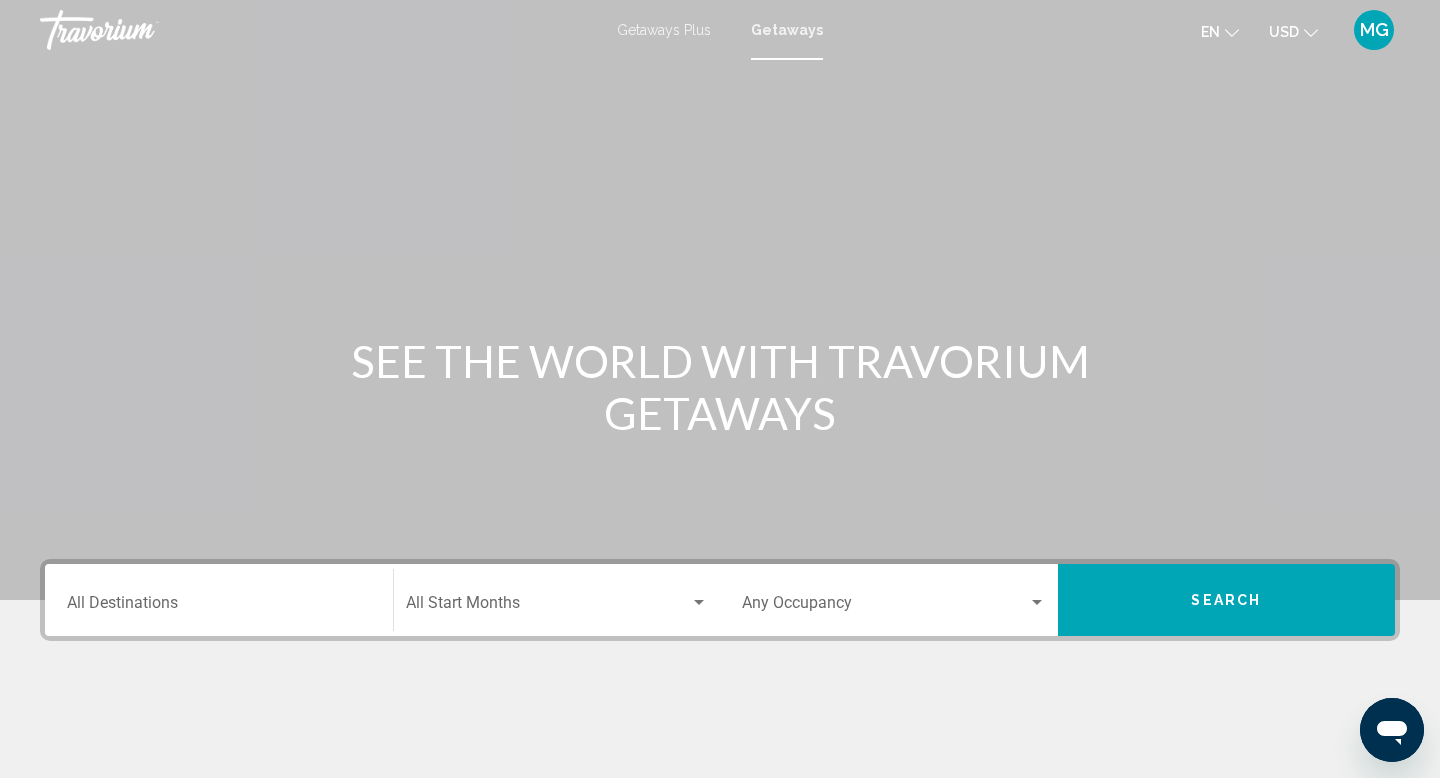 click on "Destination All Destinations" at bounding box center (219, 600) 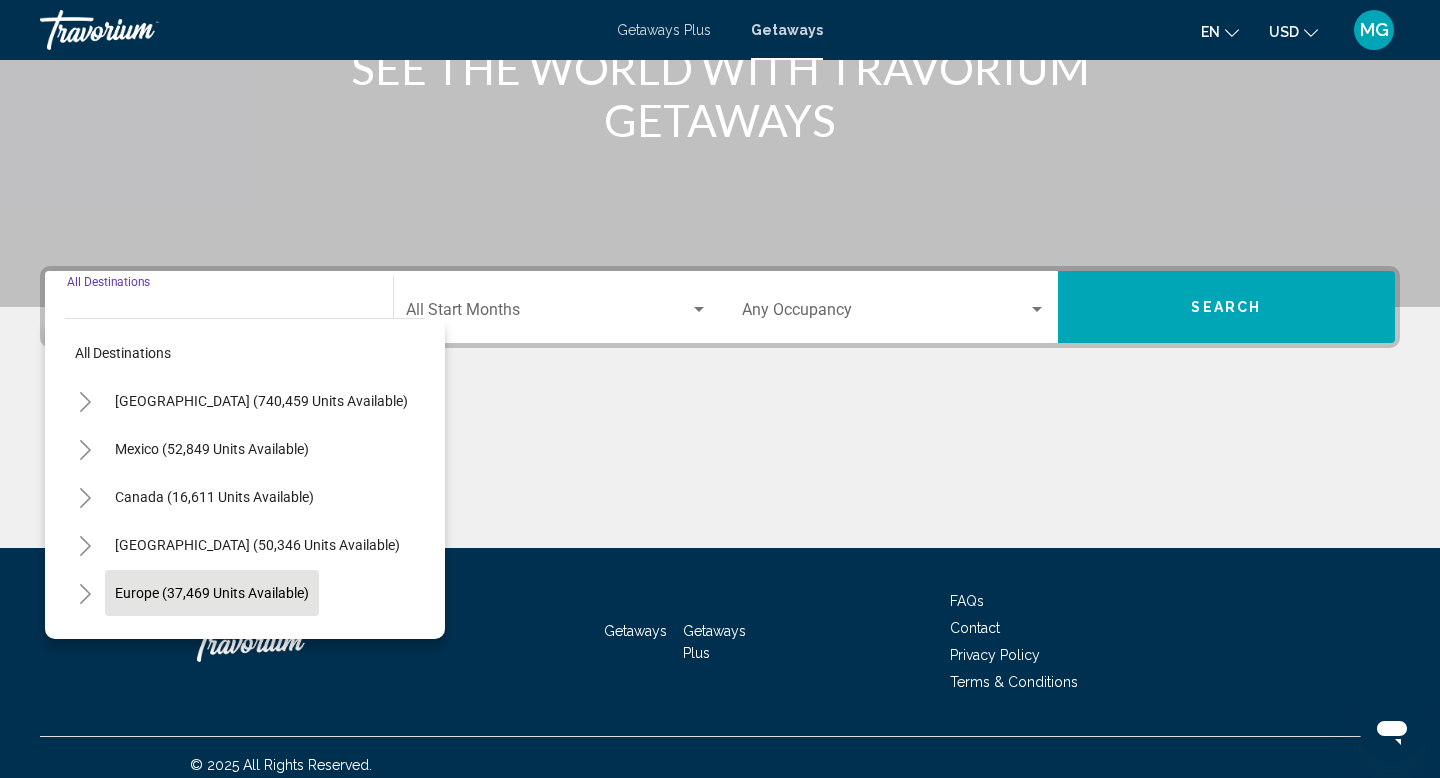 scroll, scrollTop: 308, scrollLeft: 0, axis: vertical 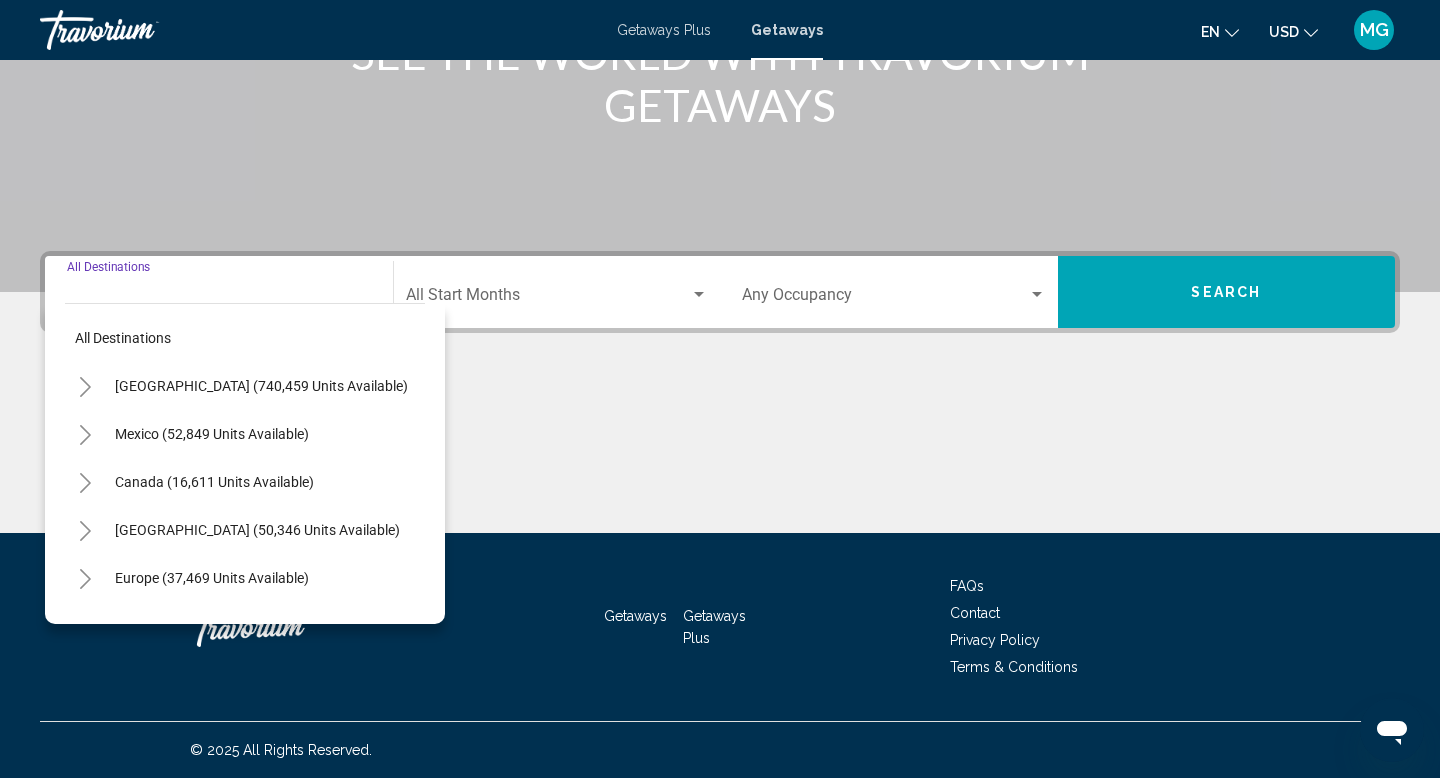 click 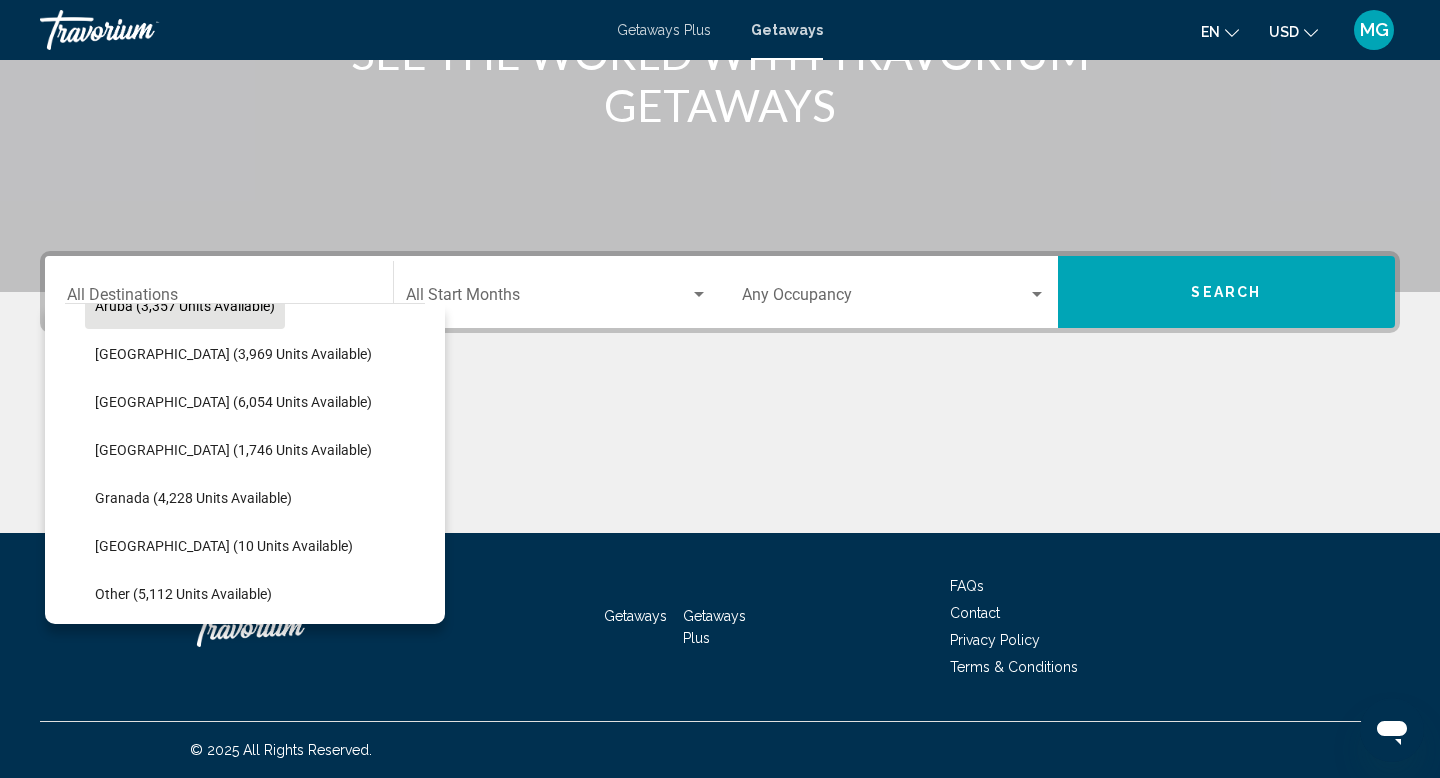 scroll, scrollTop: 275, scrollLeft: 0, axis: vertical 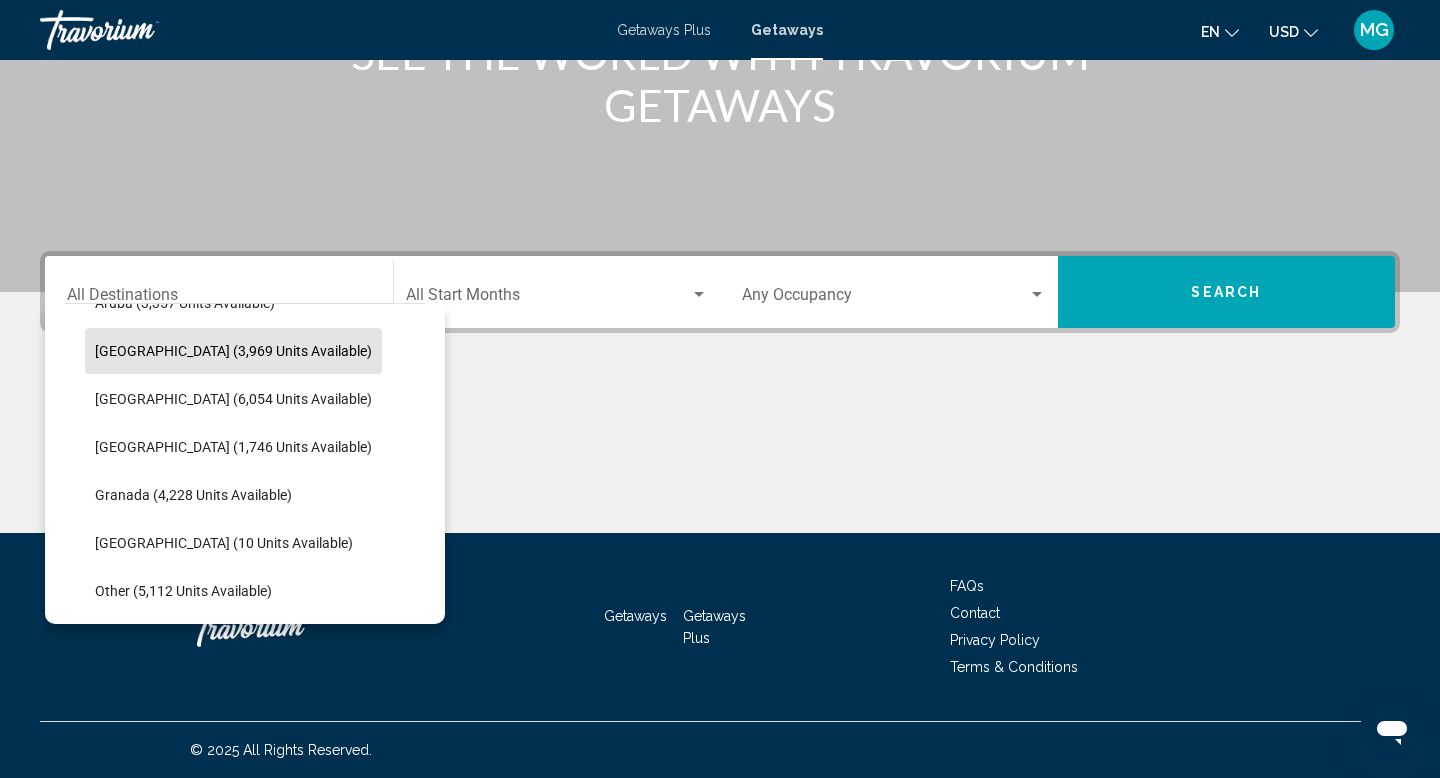 click on "[GEOGRAPHIC_DATA] (3,969 units available)" 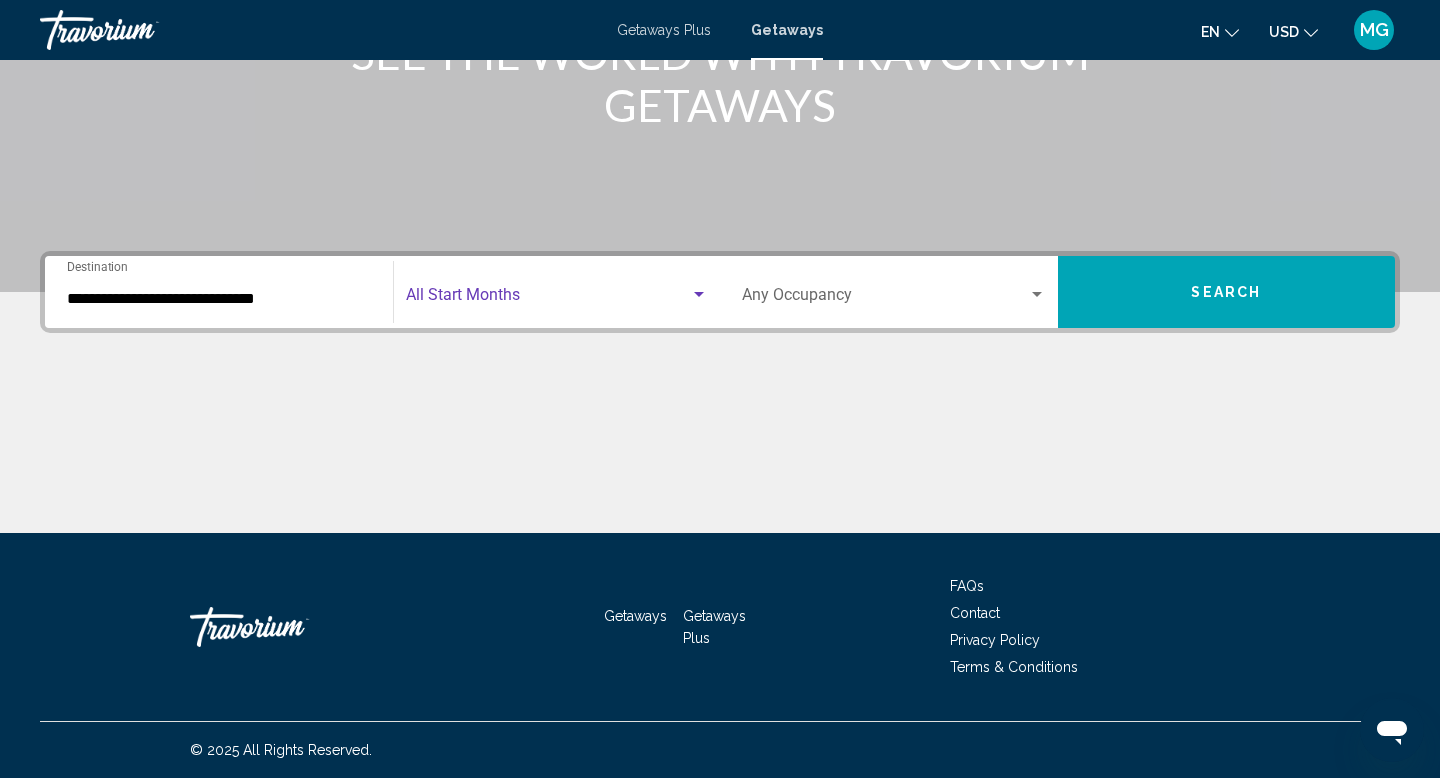 click at bounding box center [699, 294] 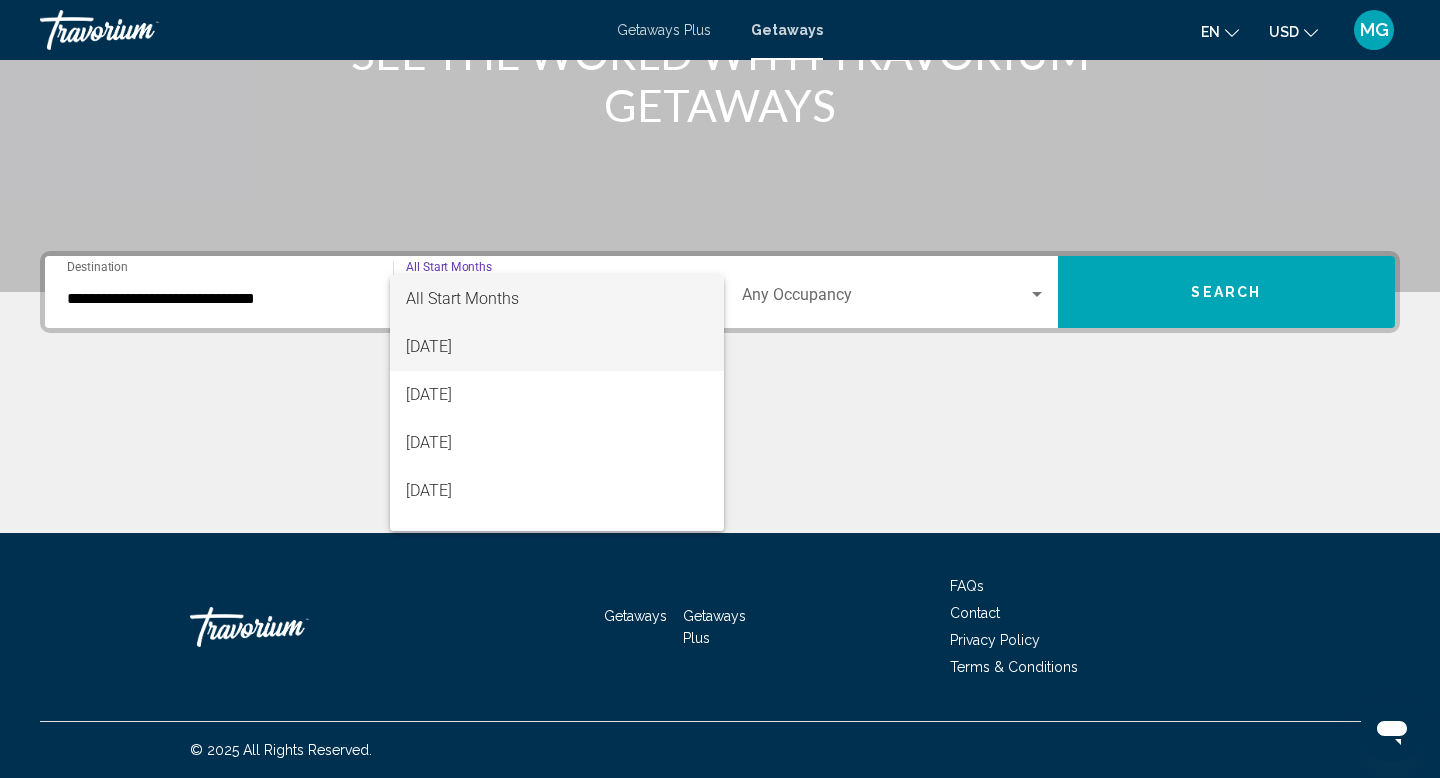 click on "[DATE]" at bounding box center [557, 347] 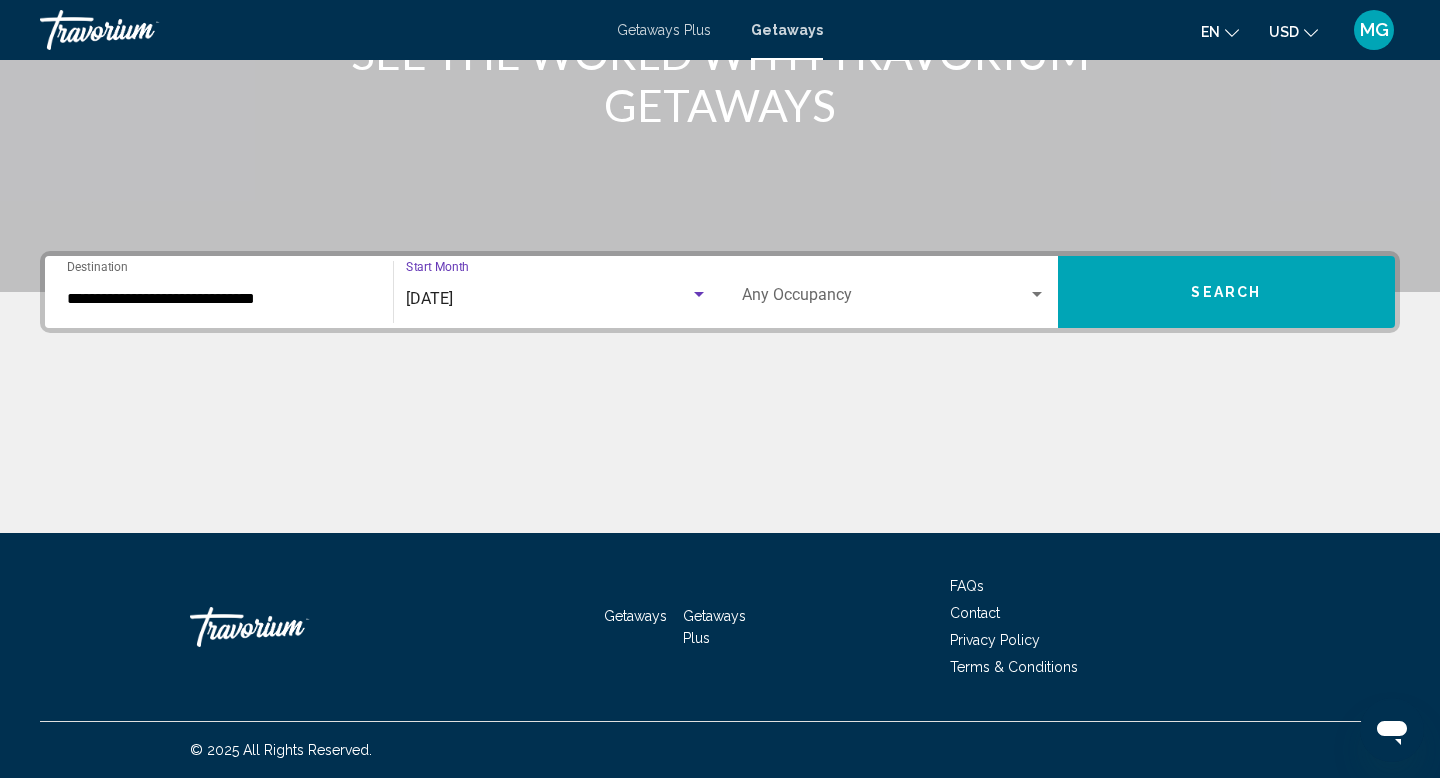 click at bounding box center [885, 299] 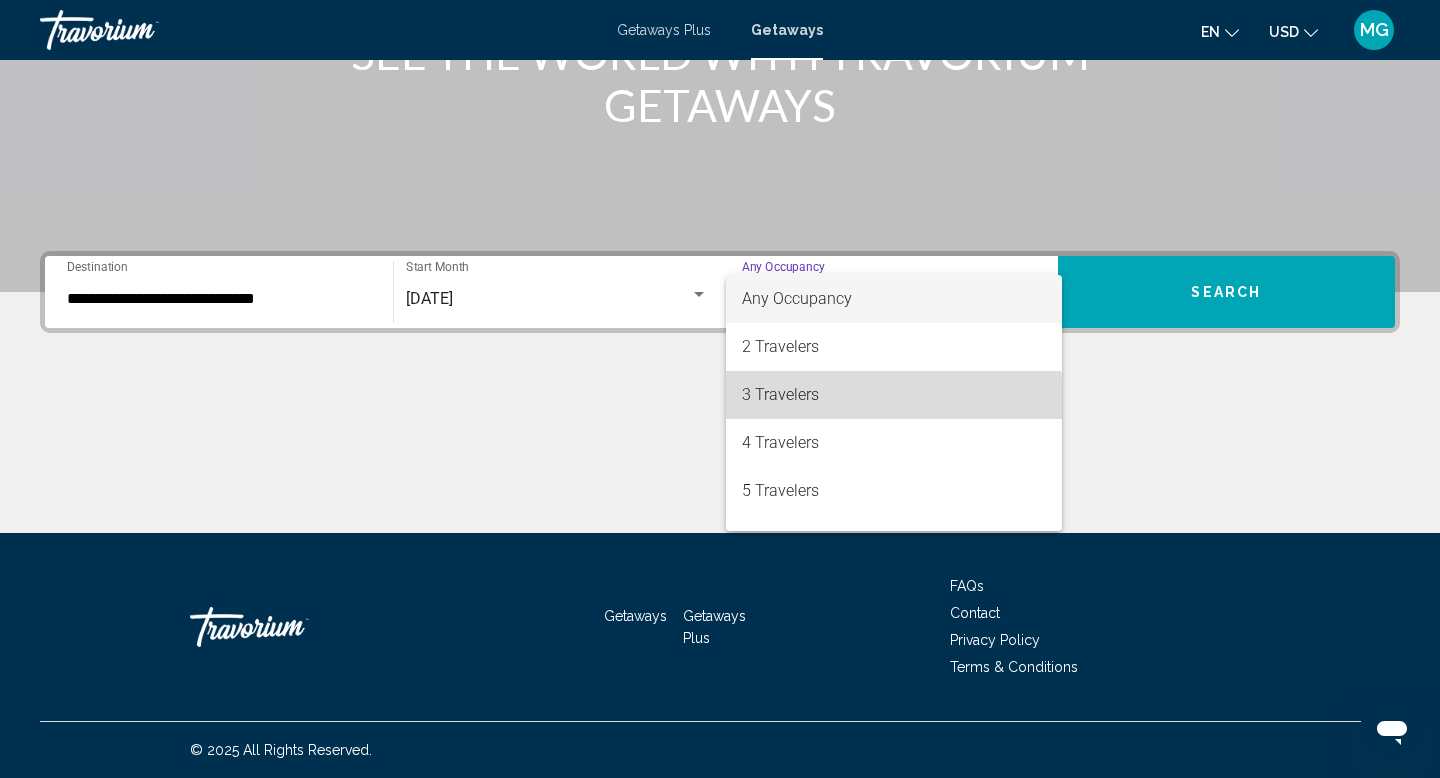click on "3 Travelers" at bounding box center [894, 395] 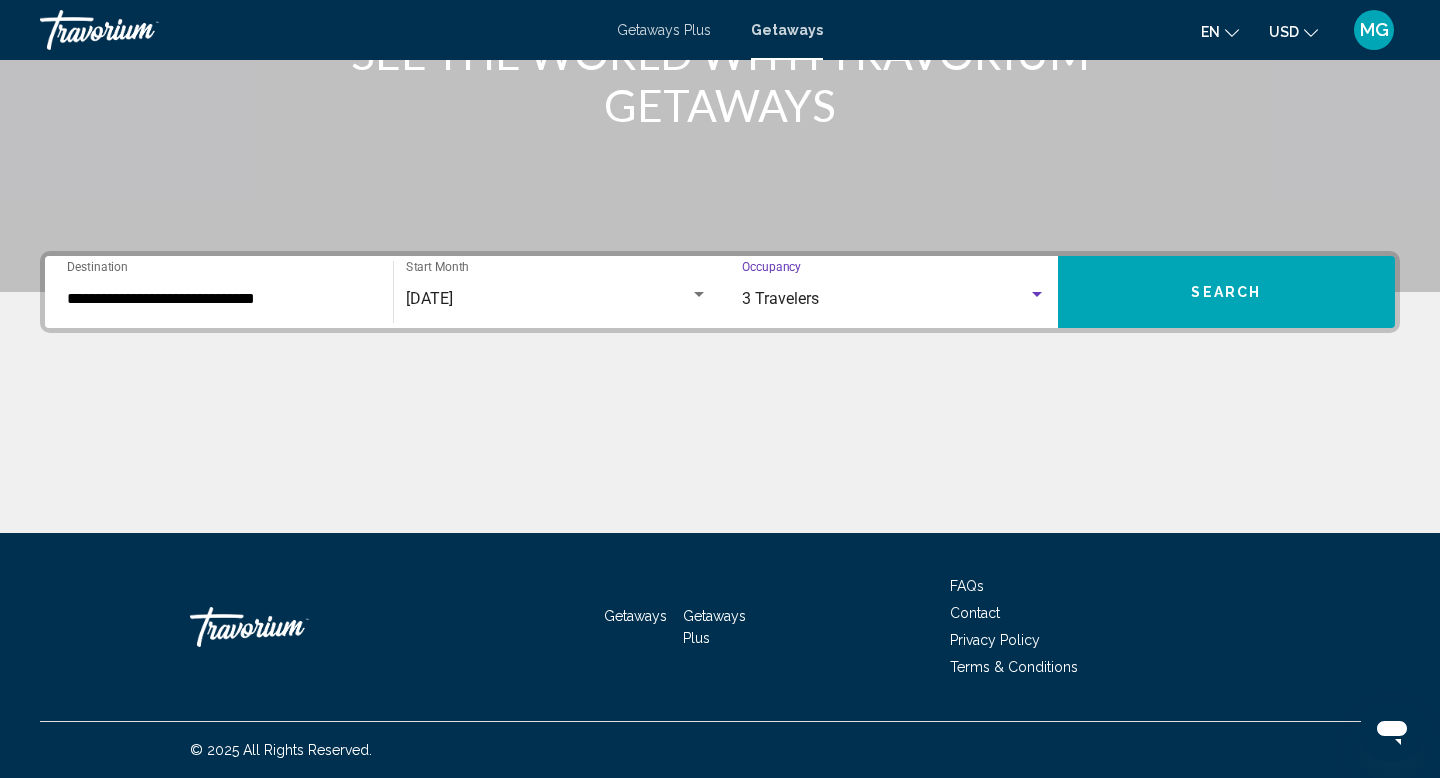 click on "3 Travelers" at bounding box center (885, 299) 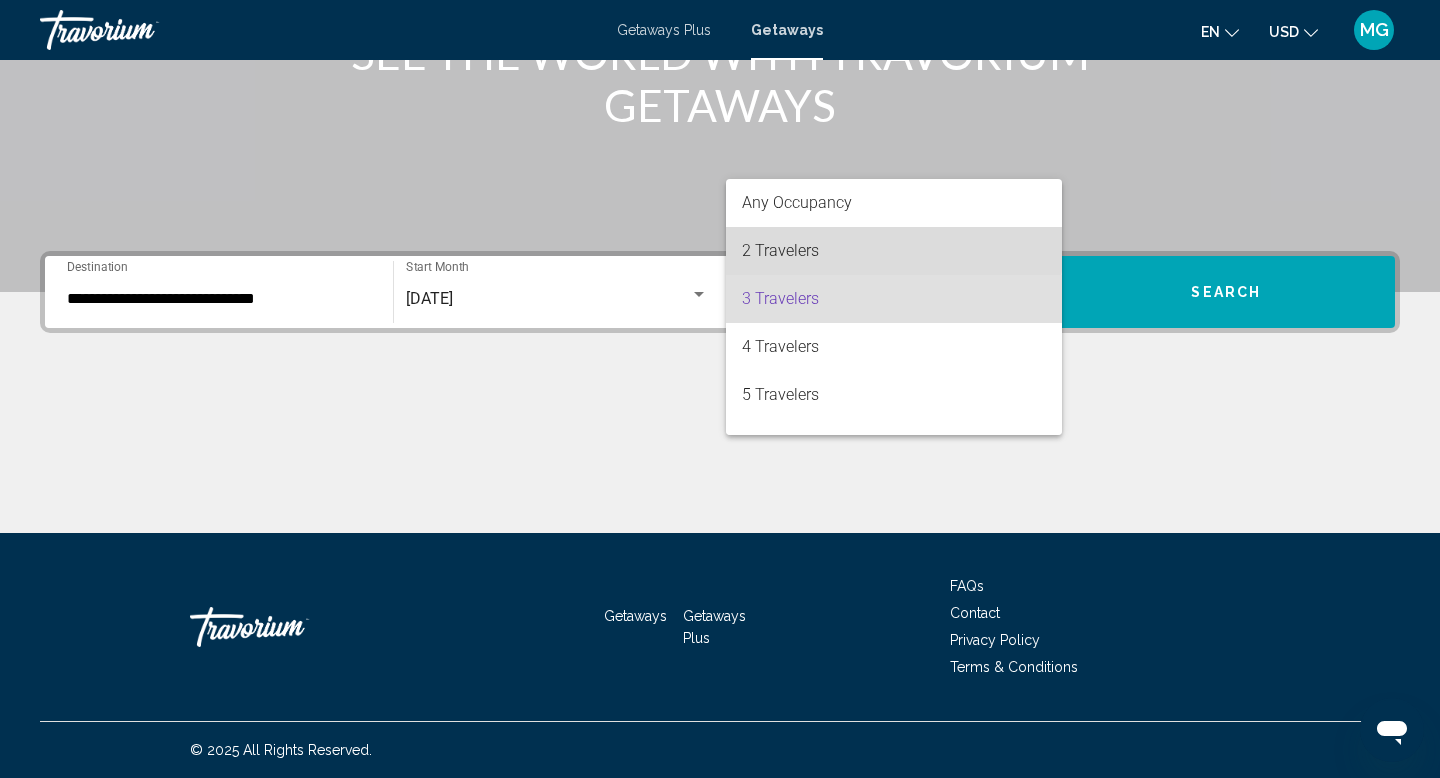 click on "2 Travelers" at bounding box center [894, 251] 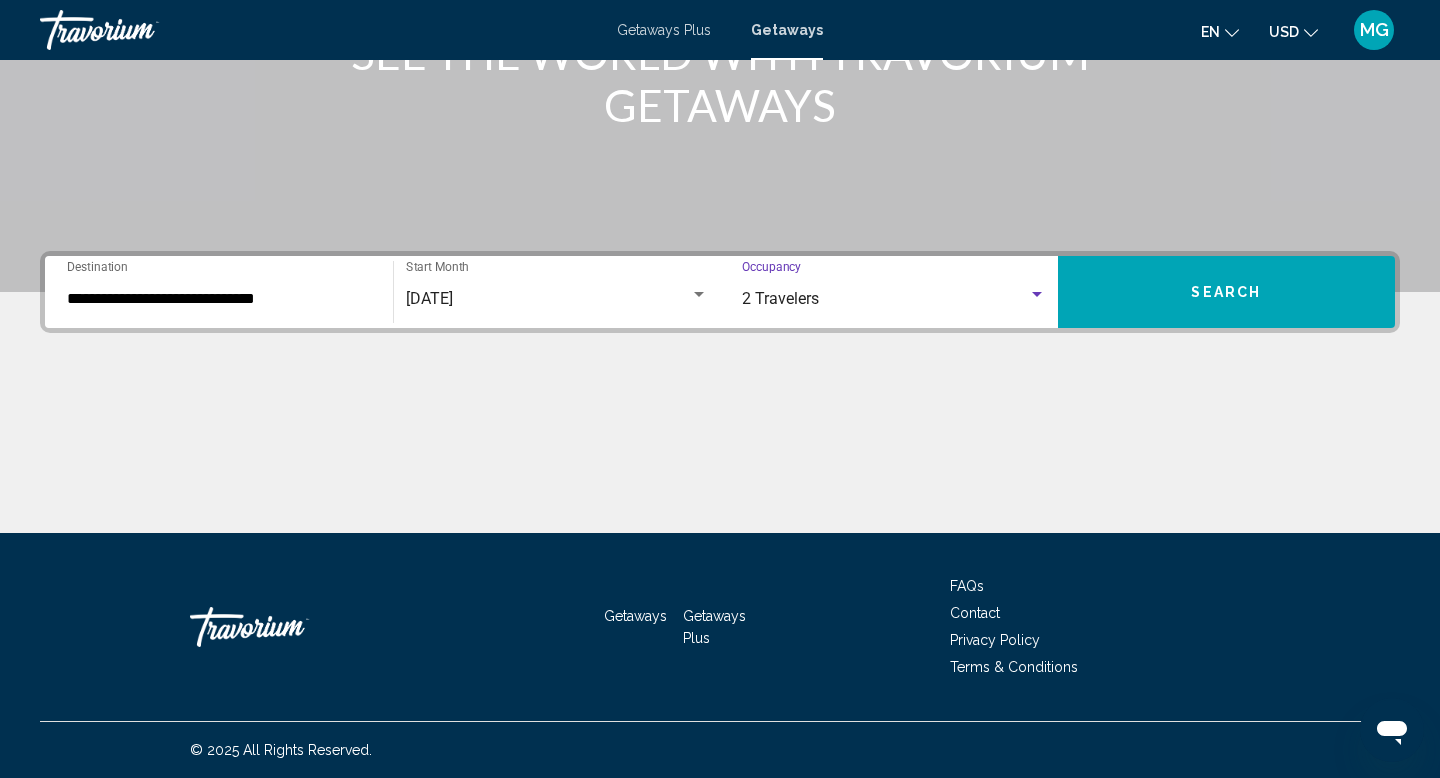 click on "Search" at bounding box center [1226, 293] 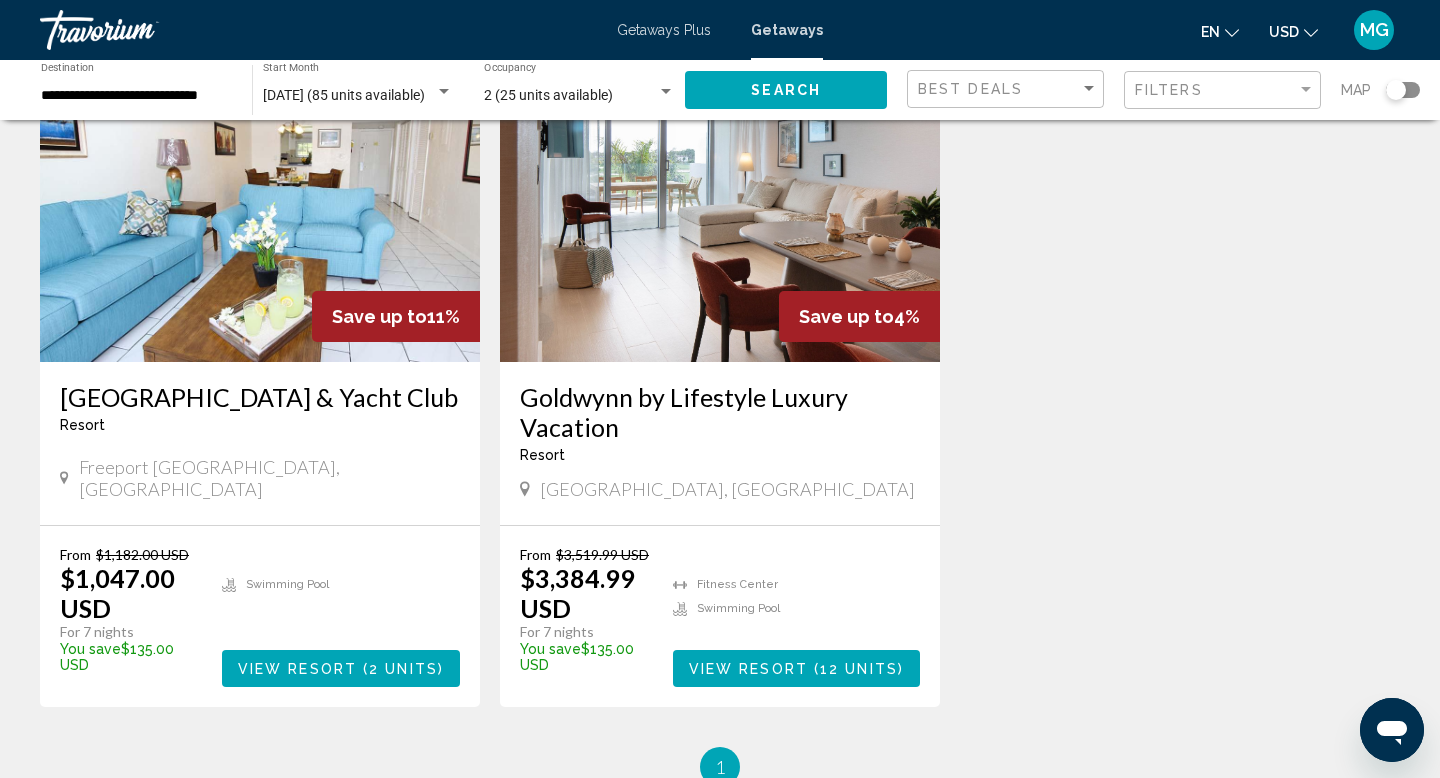 scroll, scrollTop: 1576, scrollLeft: 0, axis: vertical 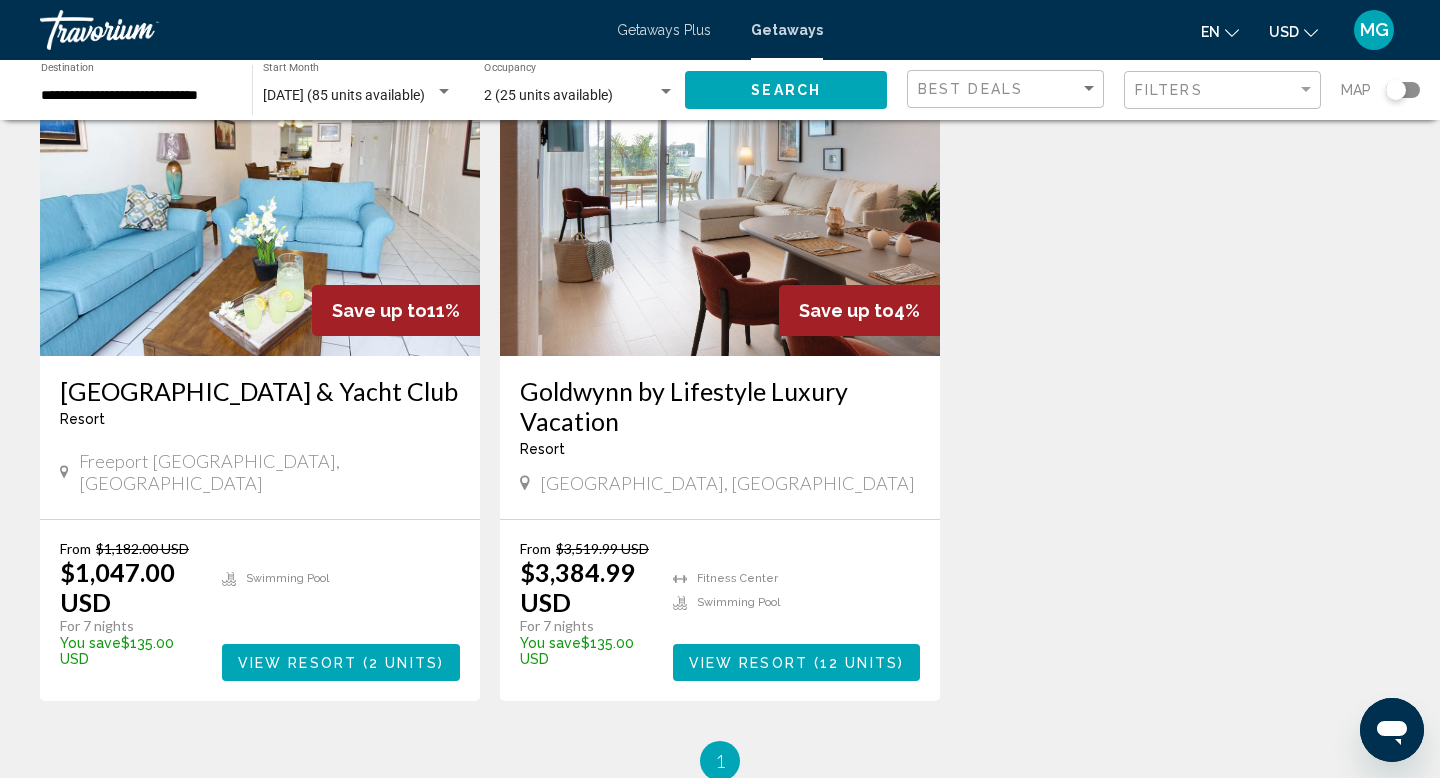 click at bounding box center [720, 196] 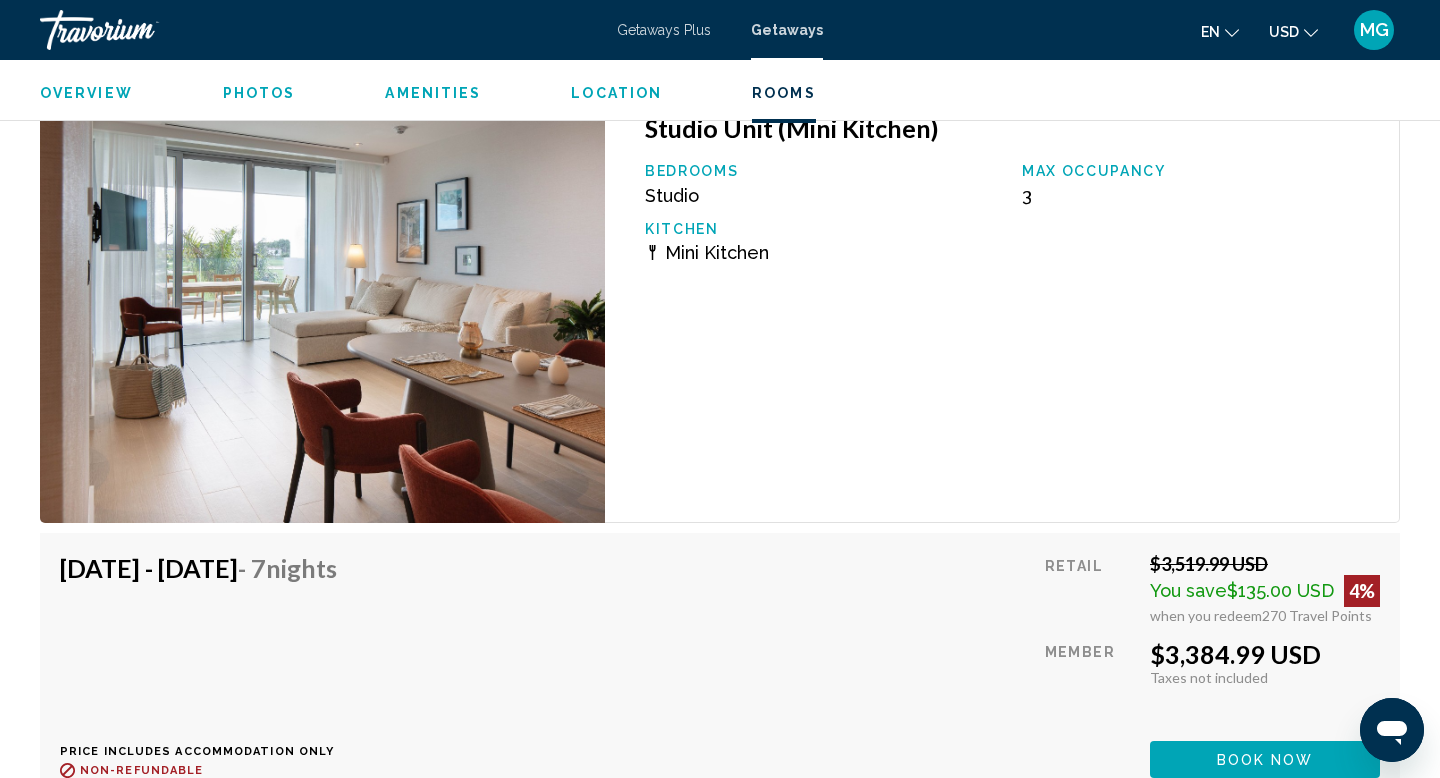 scroll, scrollTop: 2970, scrollLeft: 0, axis: vertical 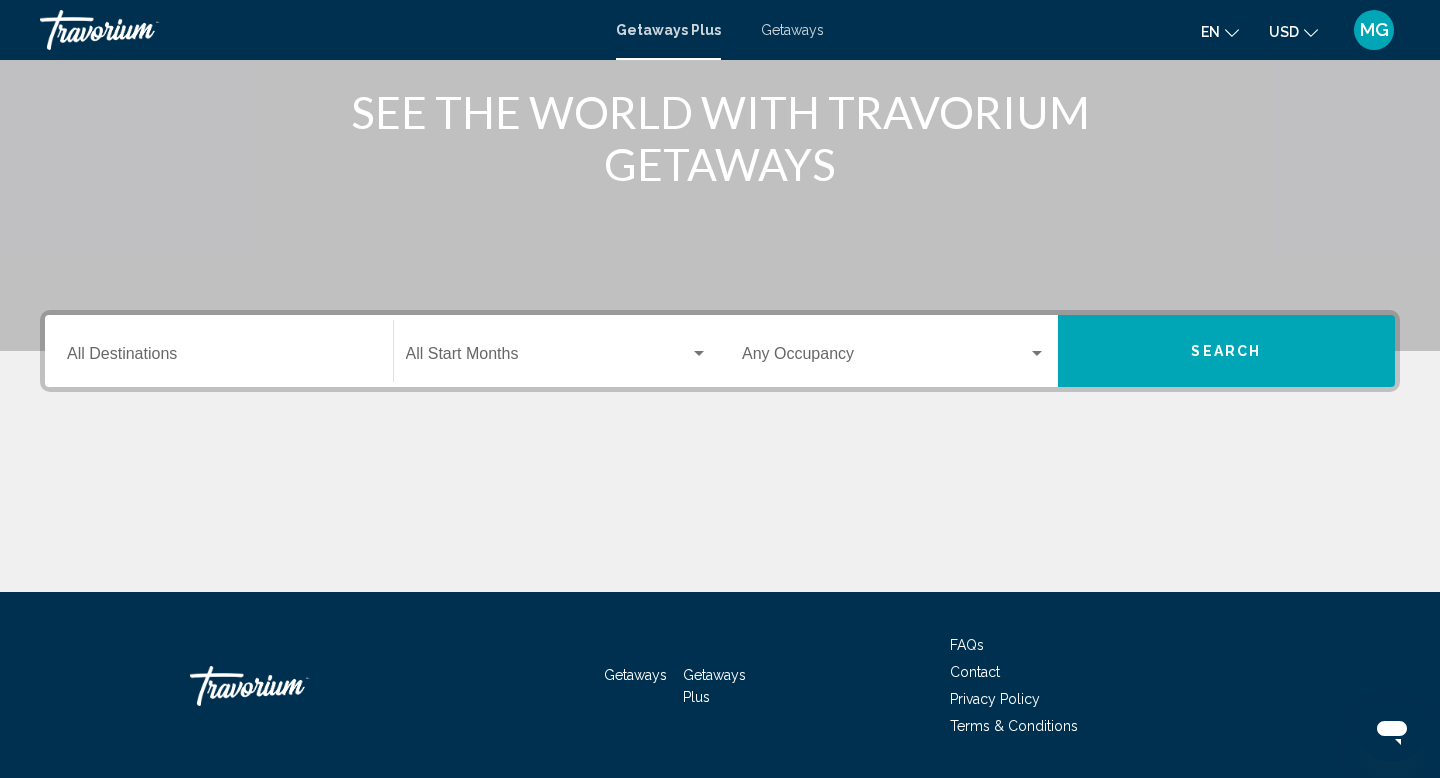 click on "Destination All Destinations" at bounding box center (219, 351) 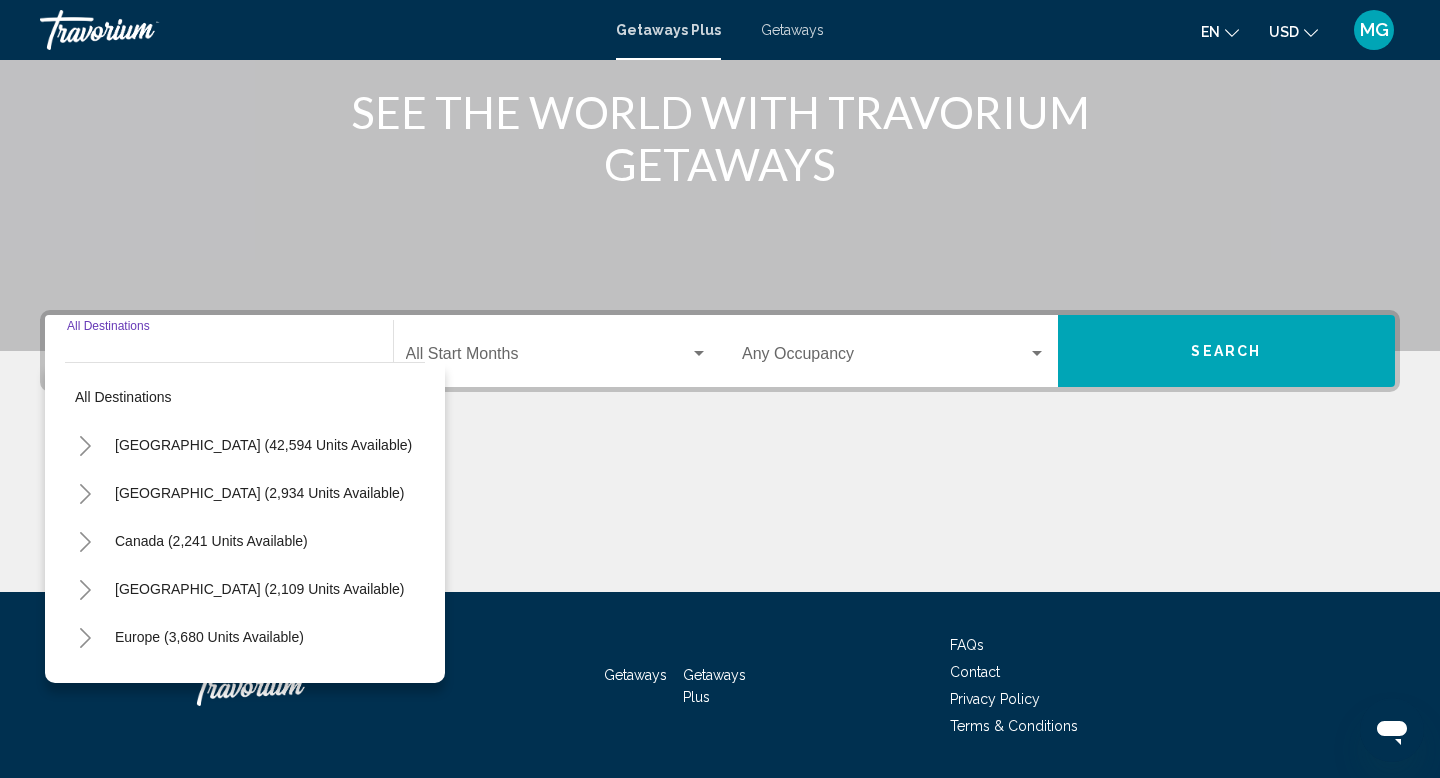 scroll, scrollTop: 308, scrollLeft: 0, axis: vertical 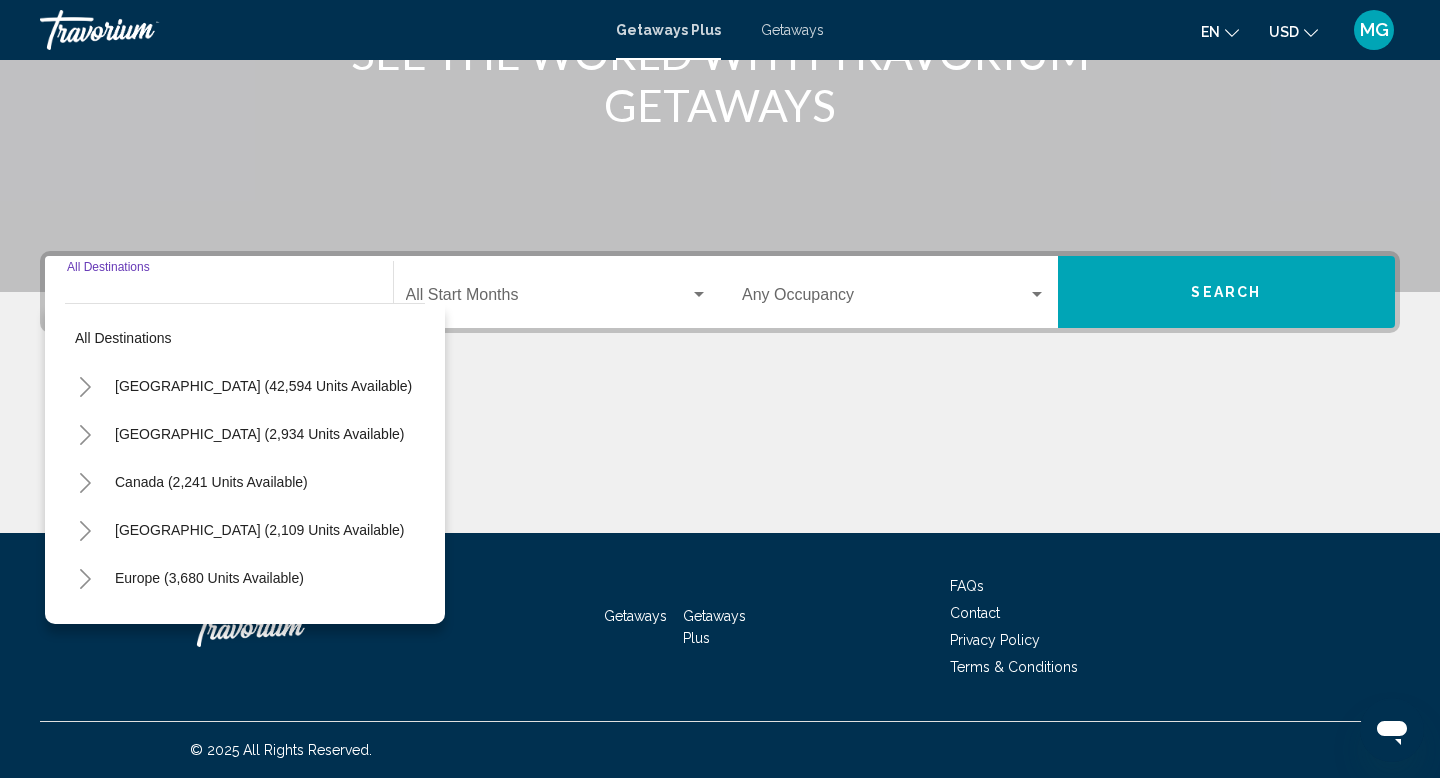 click 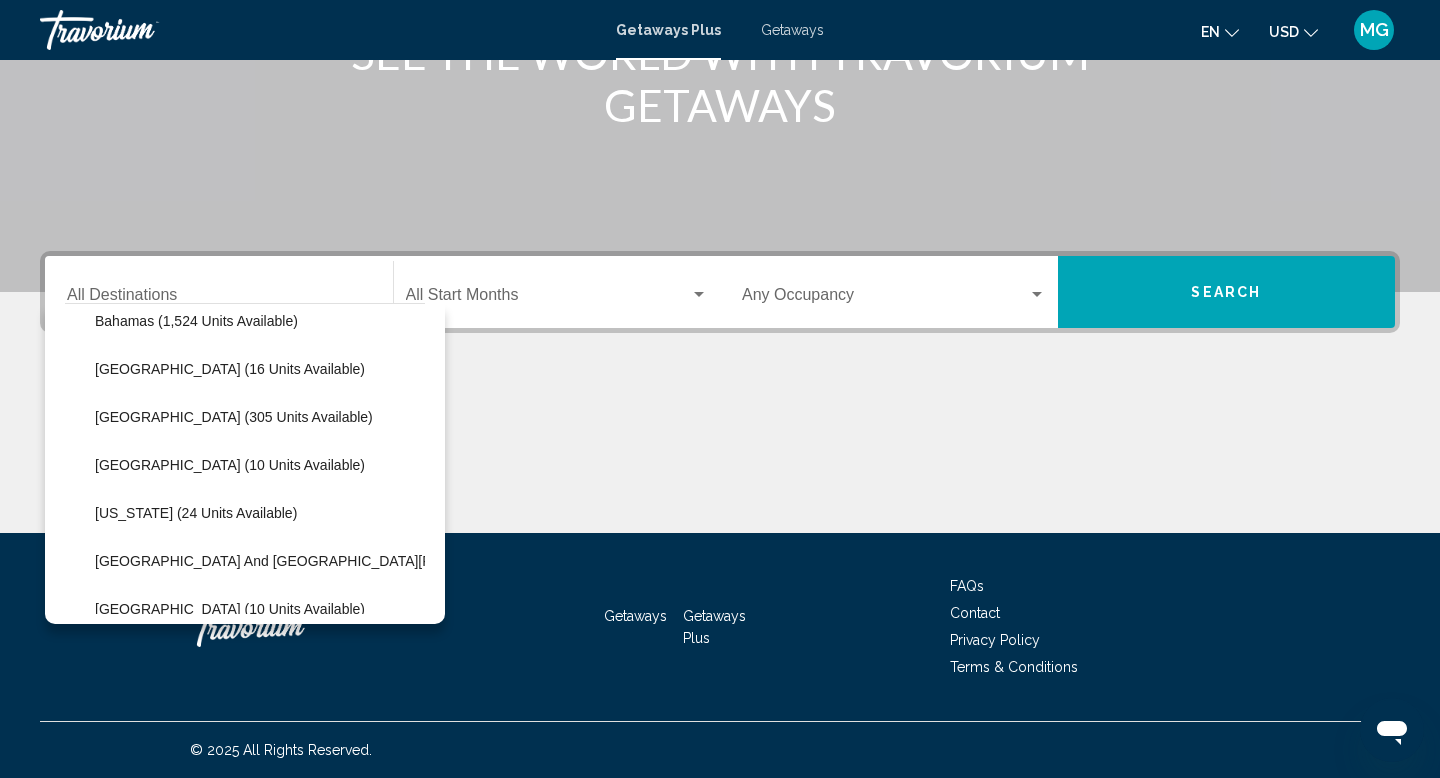 scroll, scrollTop: 256, scrollLeft: 0, axis: vertical 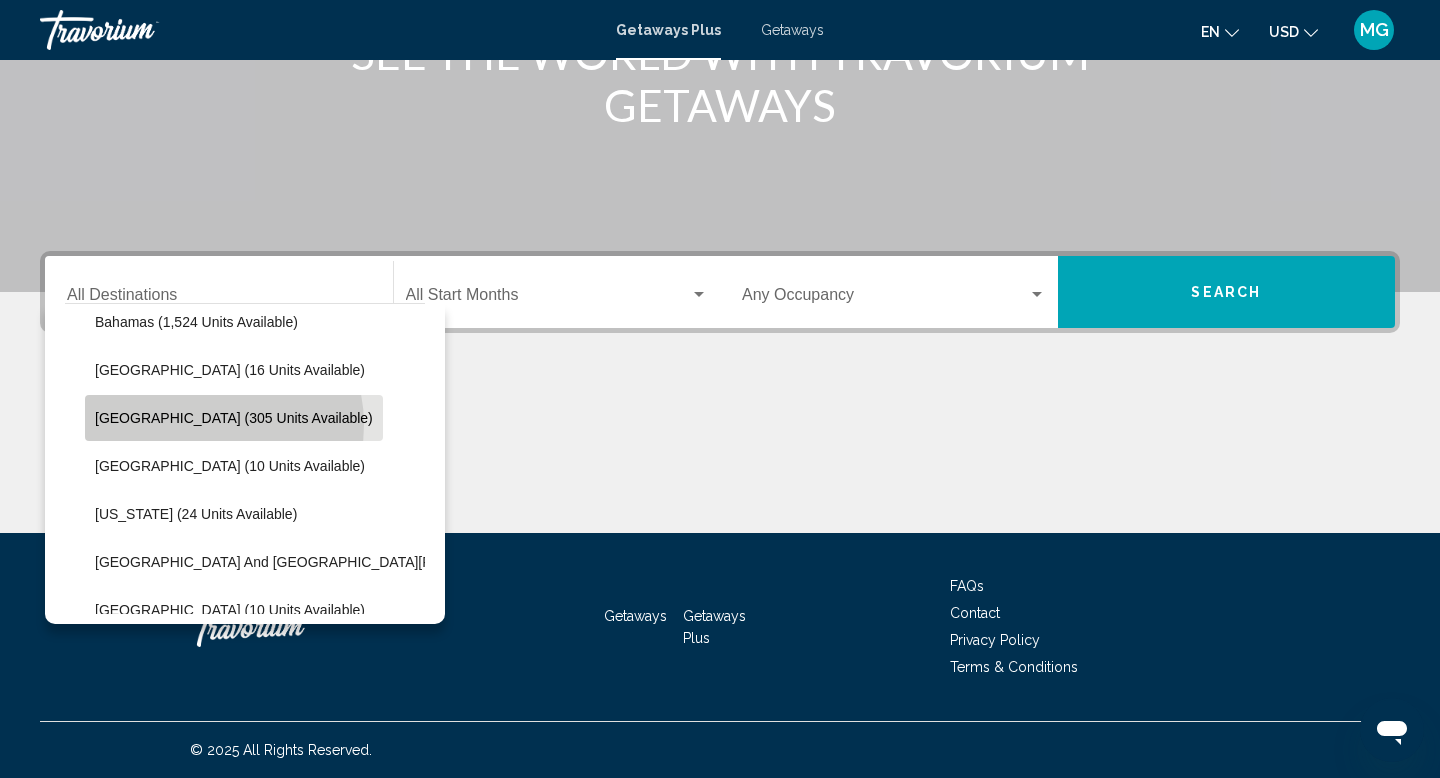click on "Dominican Republic (305 units available)" 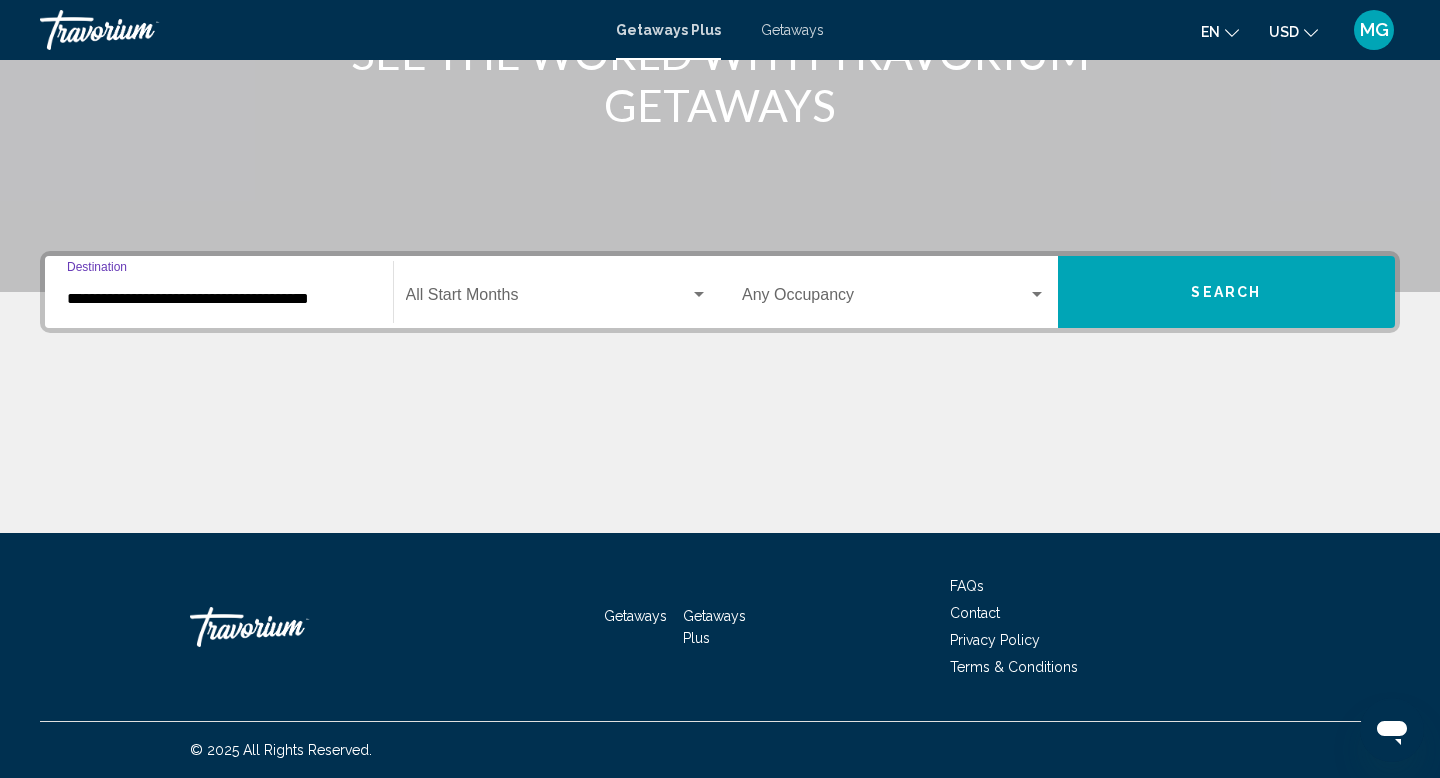 click at bounding box center (699, 294) 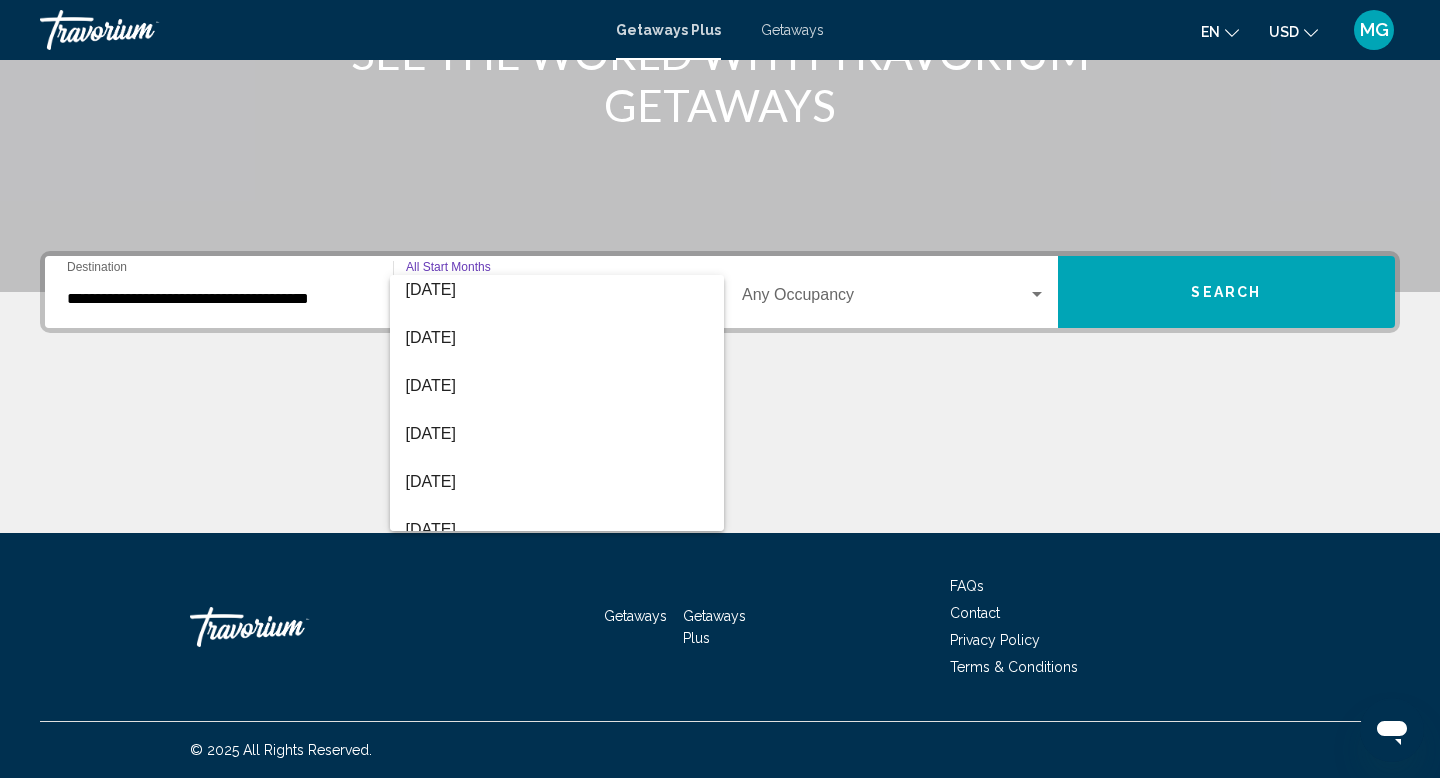 scroll, scrollTop: 353, scrollLeft: 0, axis: vertical 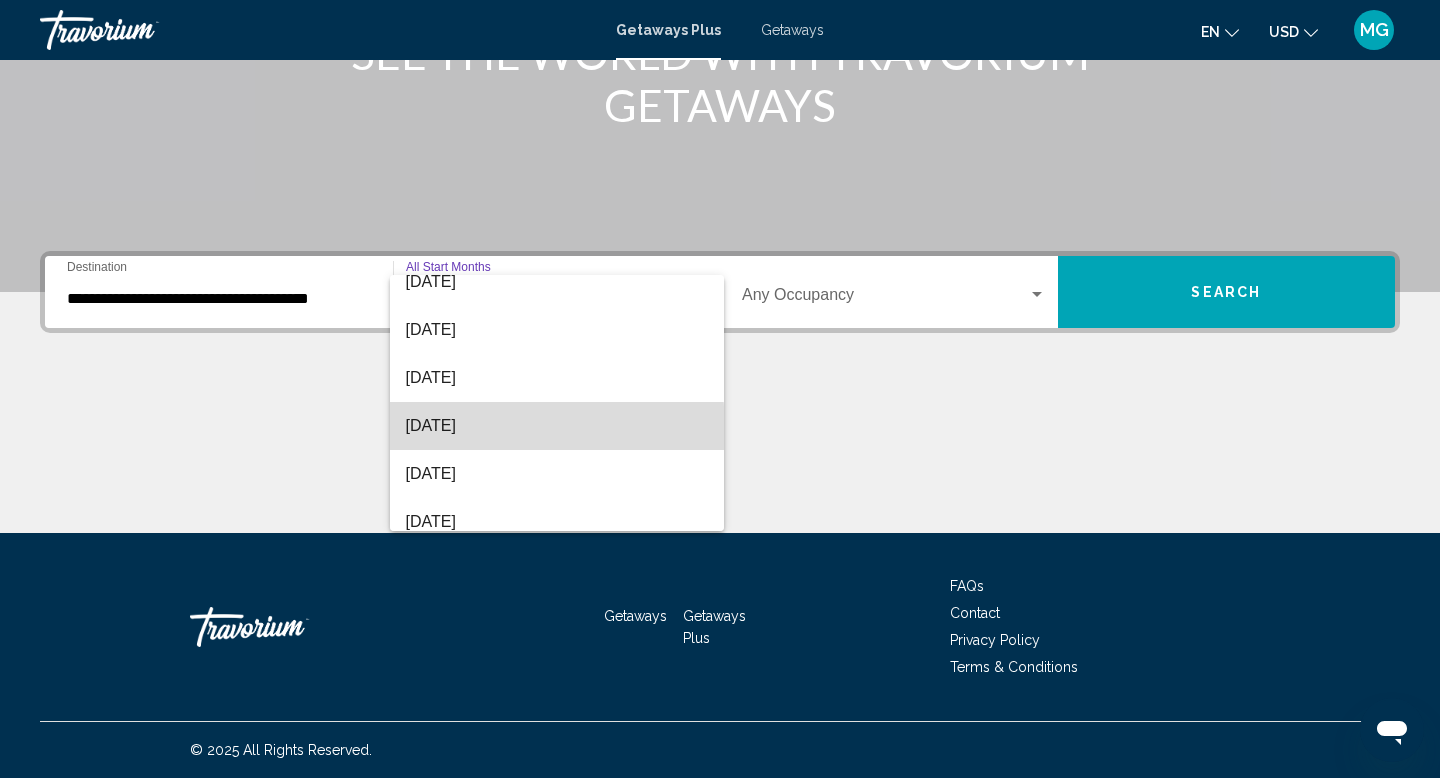click on "[DATE]" at bounding box center (557, 426) 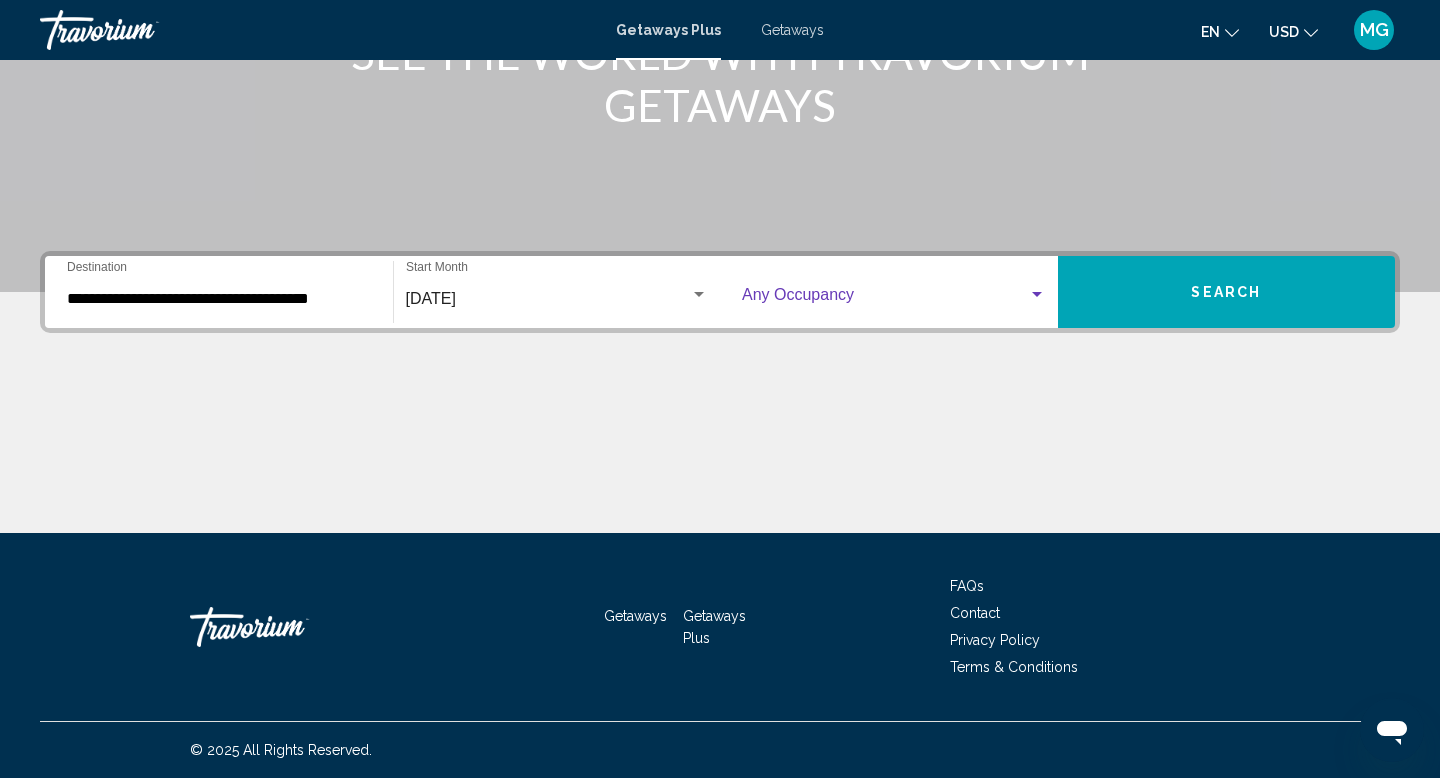 click at bounding box center (894, 299) 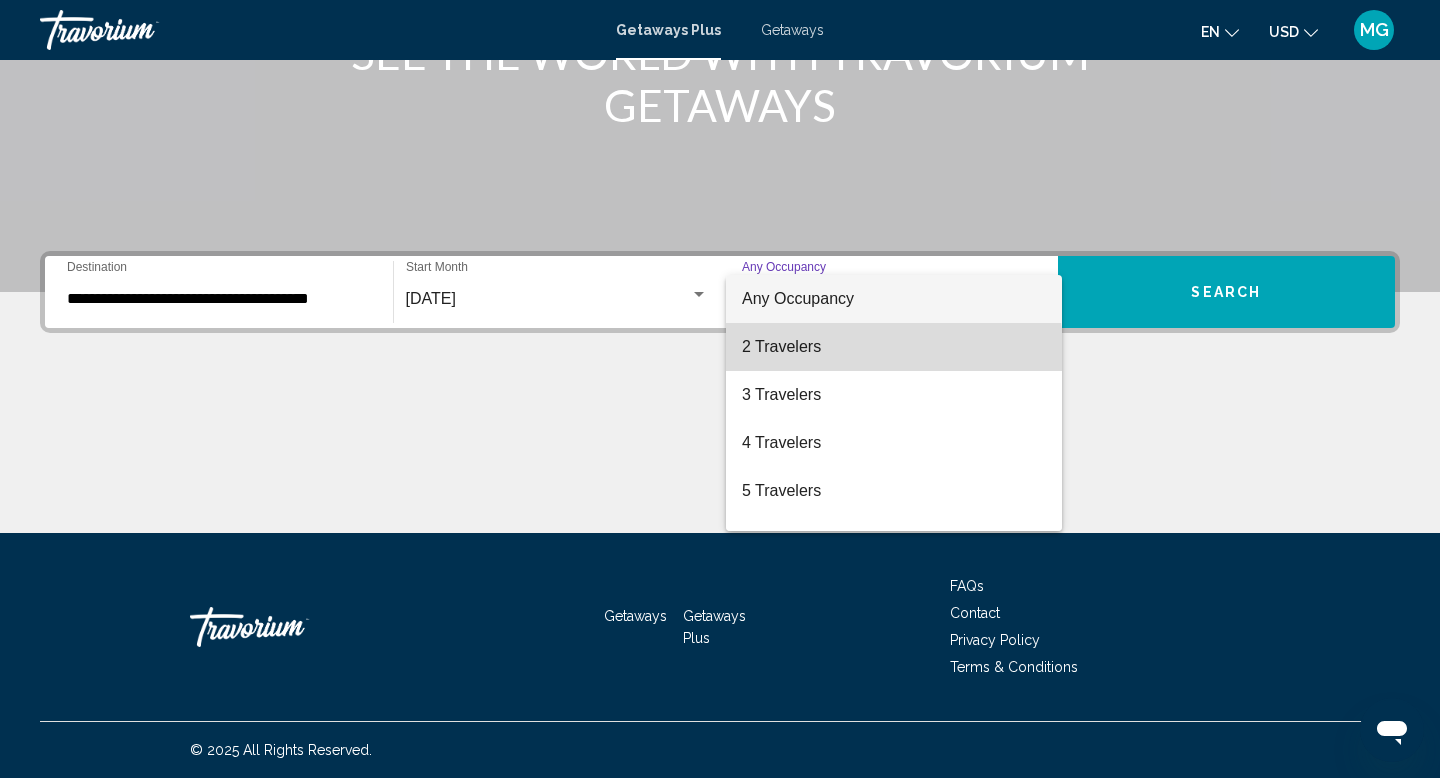 click on "2 Travelers" at bounding box center (894, 347) 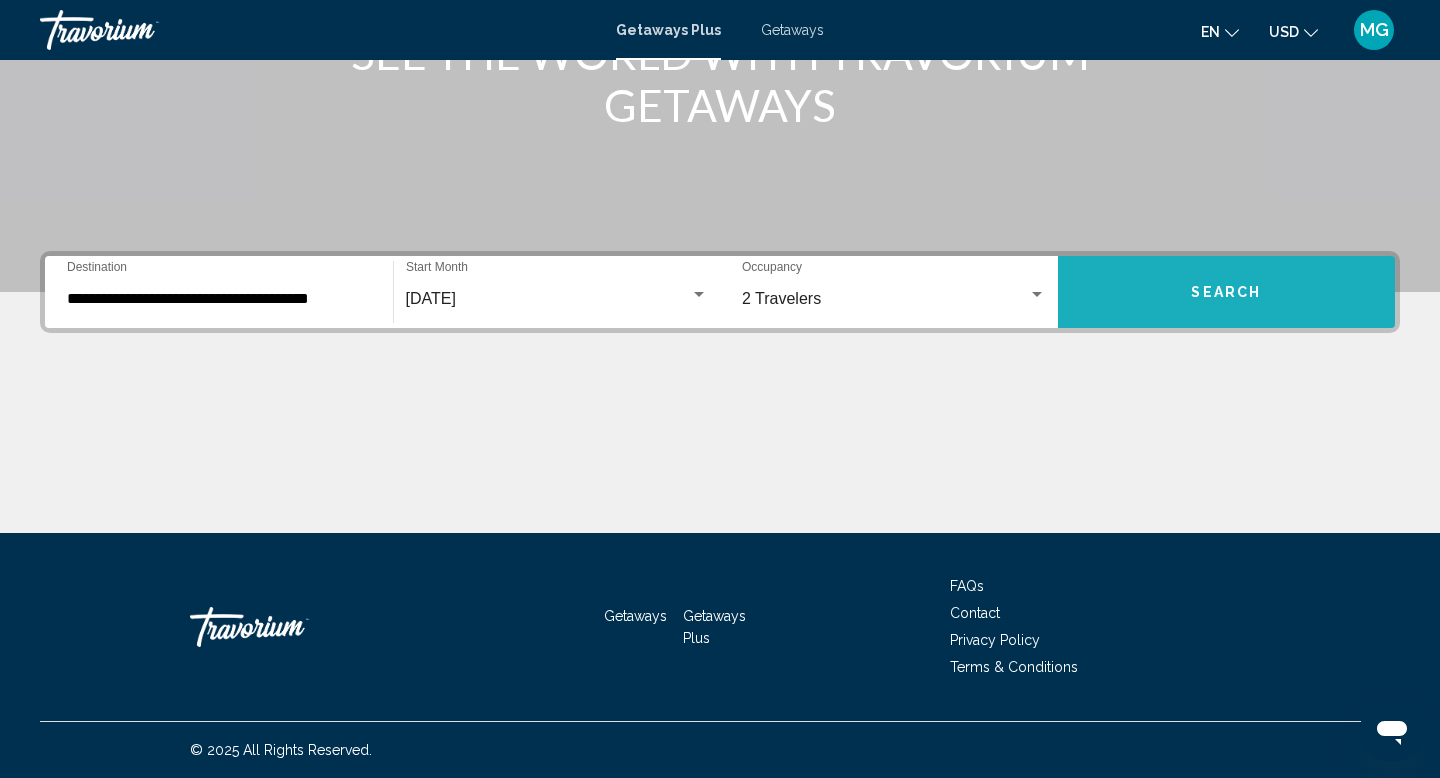 click on "Search" at bounding box center [1227, 292] 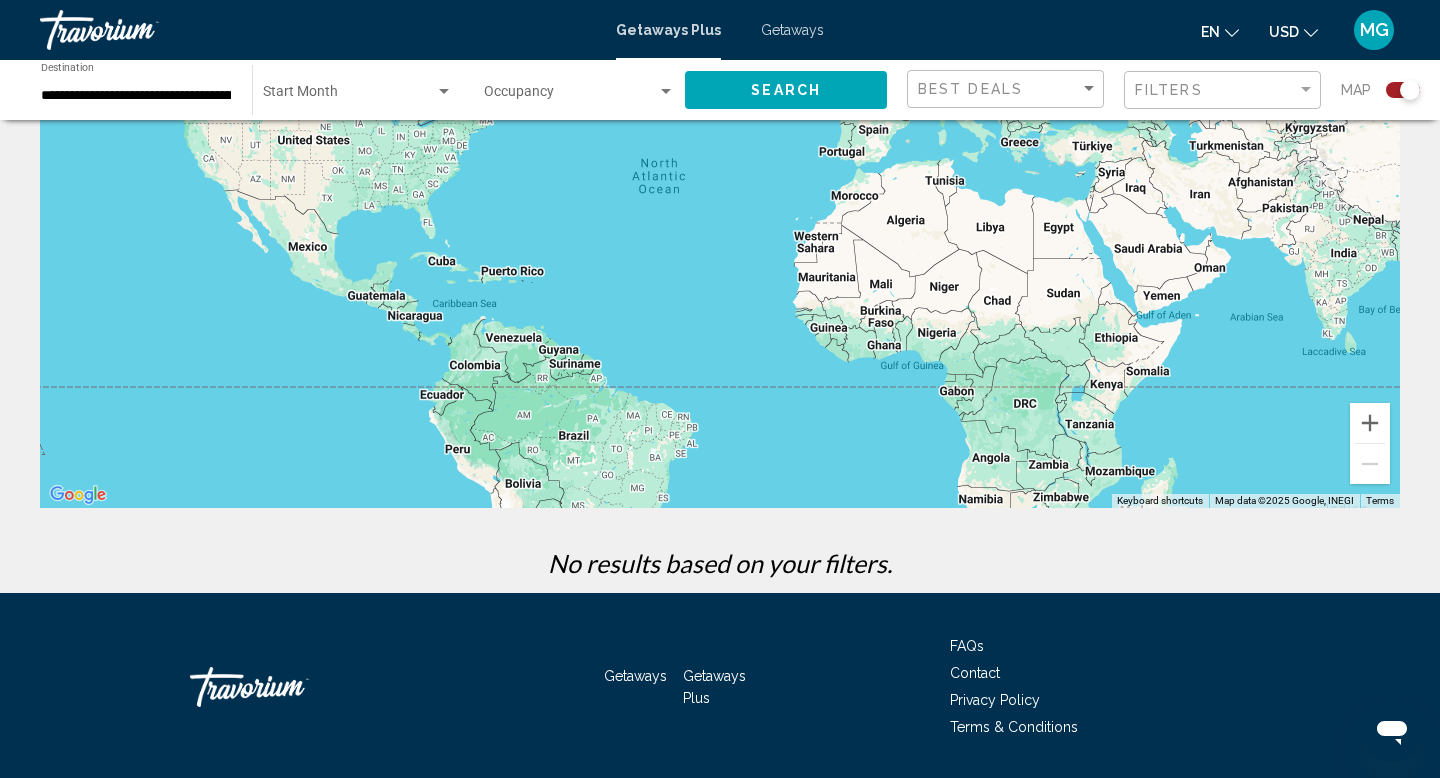 scroll, scrollTop: 292, scrollLeft: 0, axis: vertical 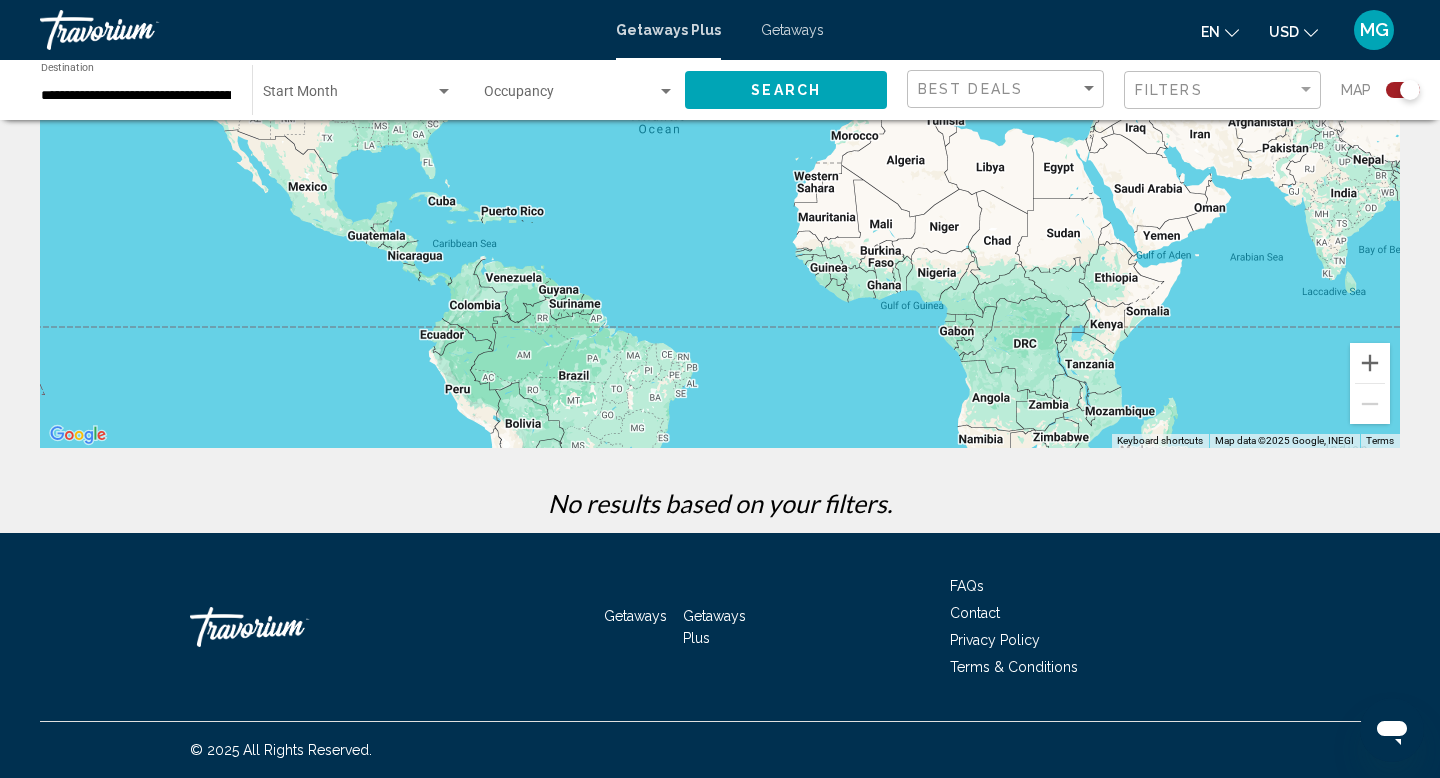 click at bounding box center (349, 96) 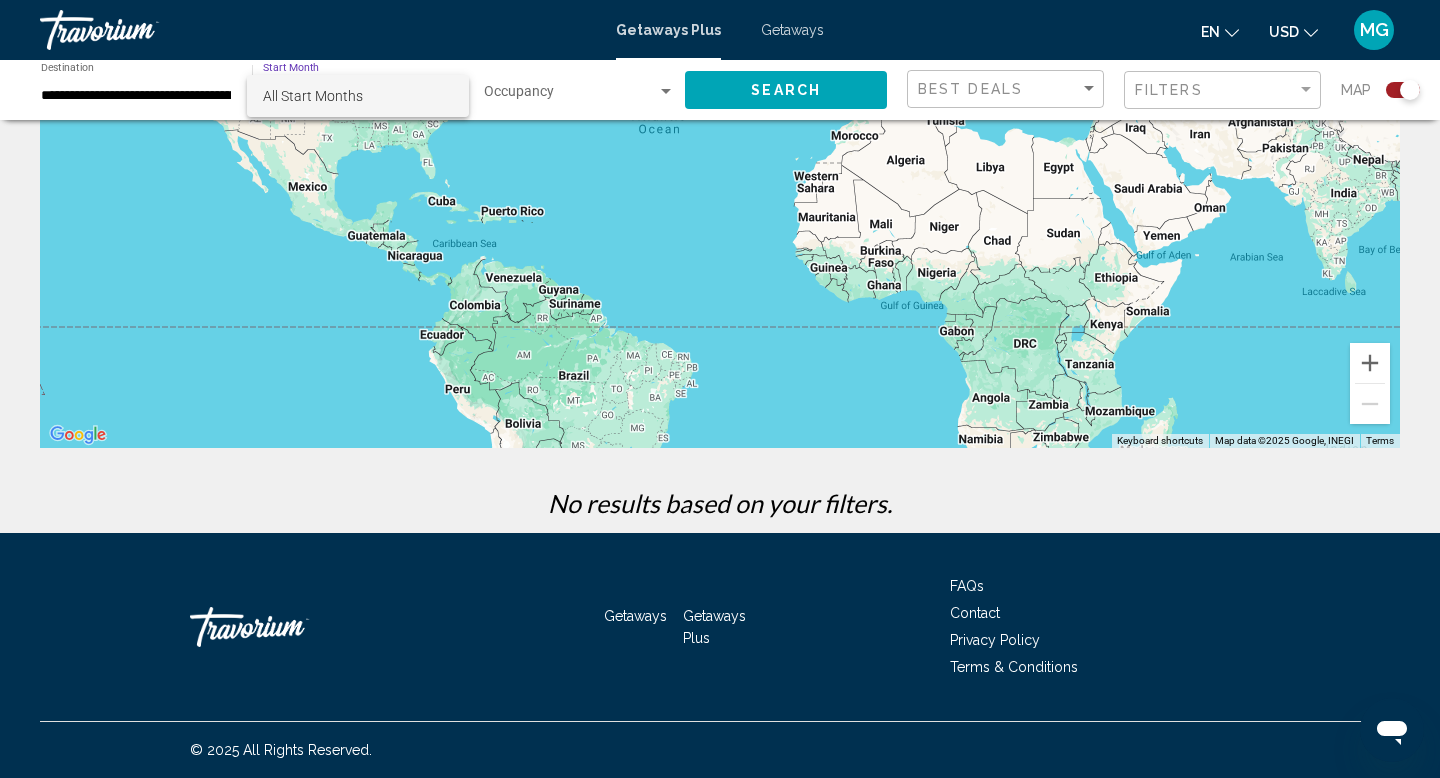 click on "All Start Months" at bounding box center (313, 96) 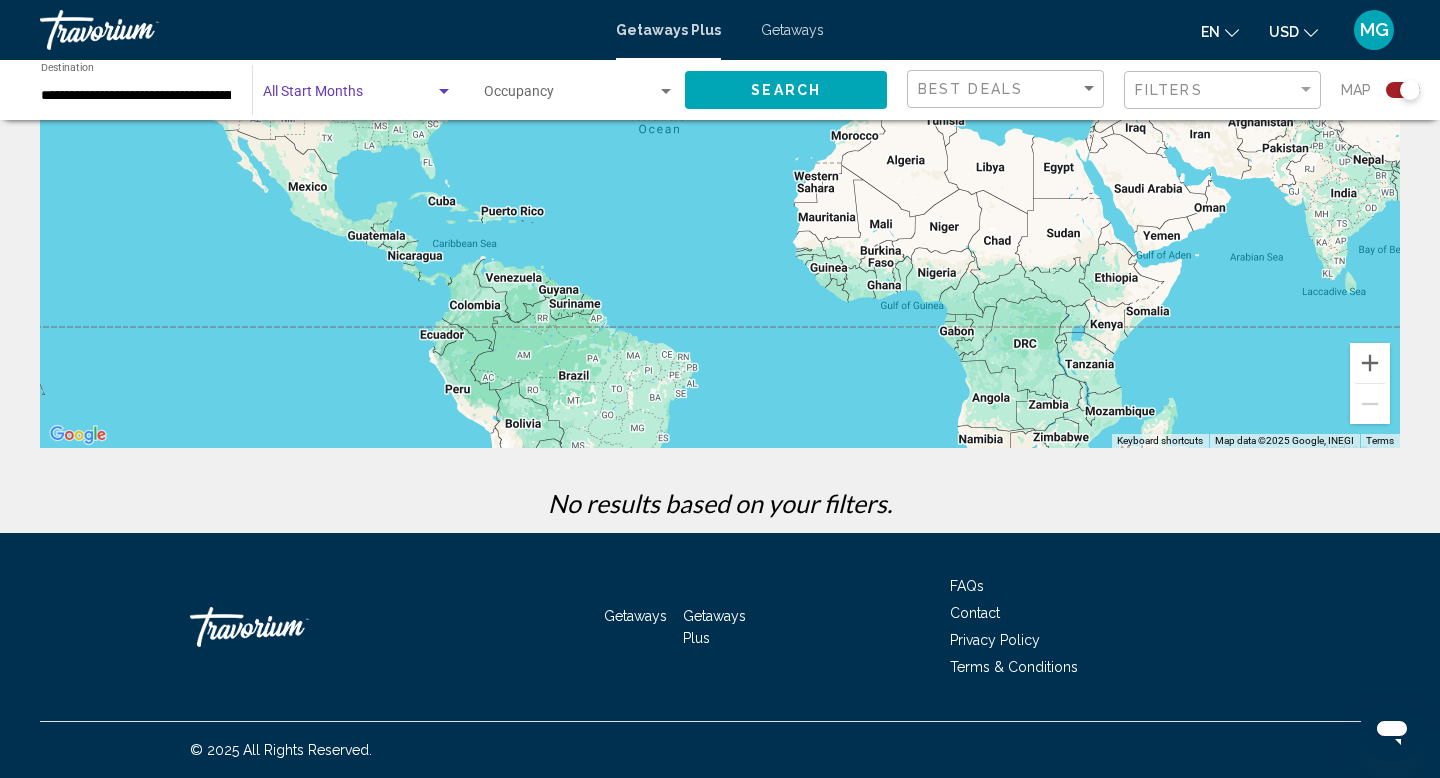 click on "Search" 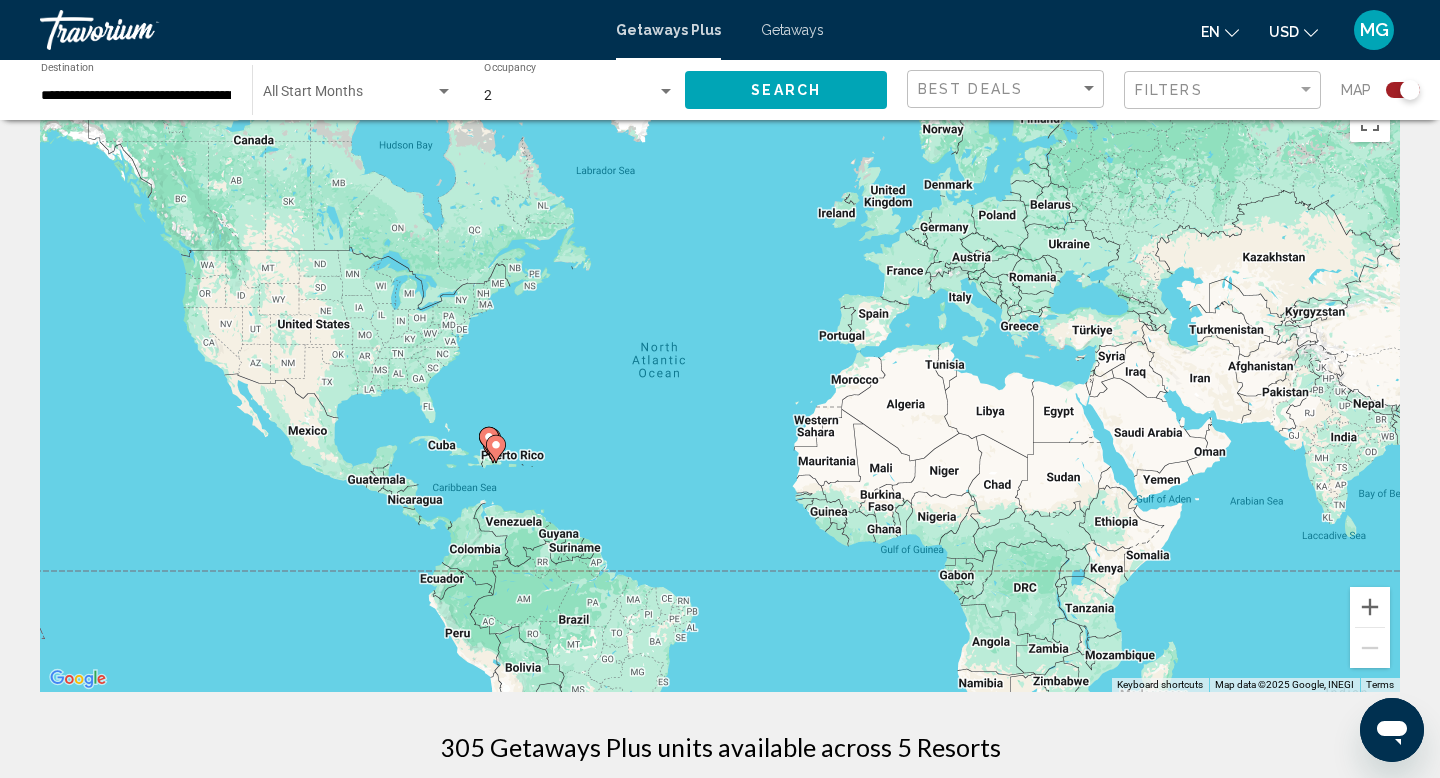 scroll, scrollTop: 0, scrollLeft: 0, axis: both 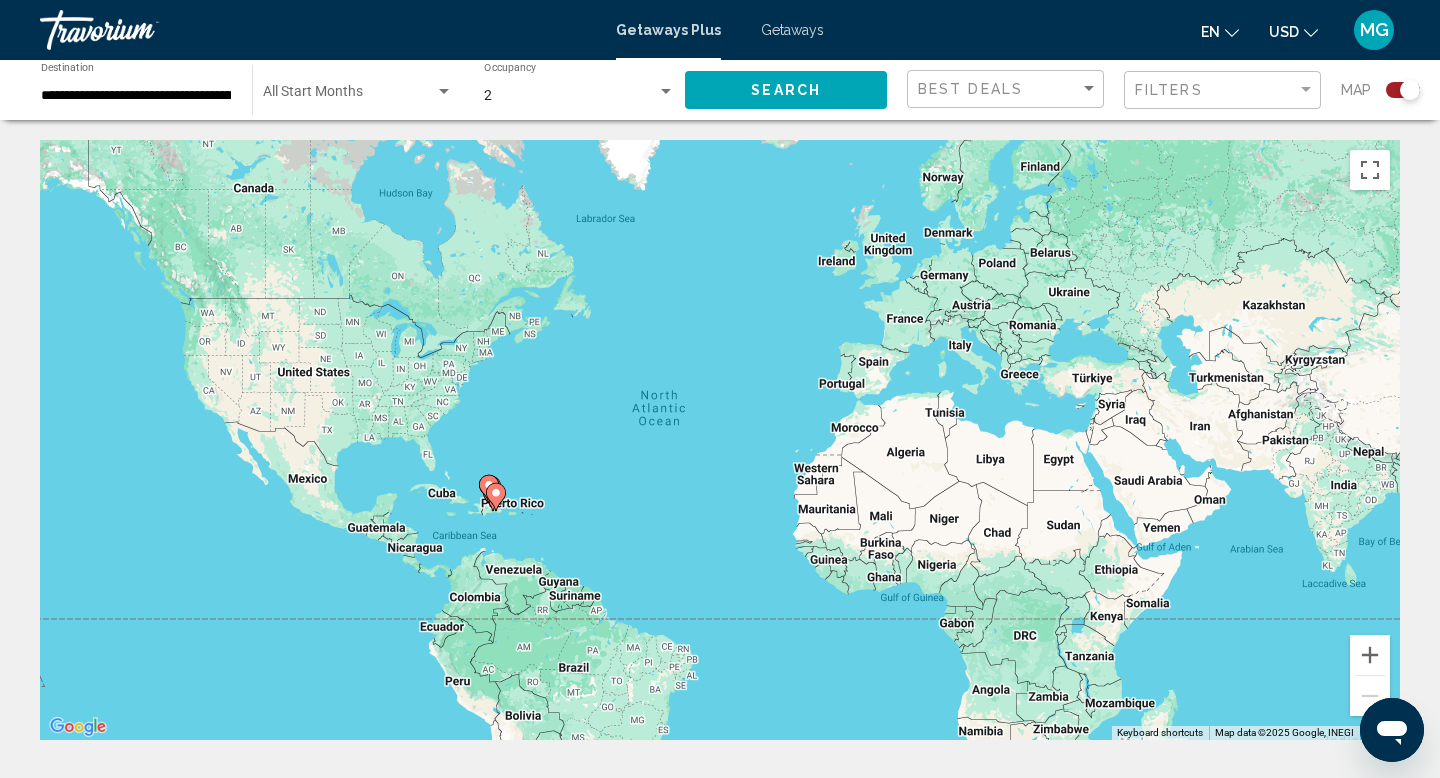 click on "Best Deals" 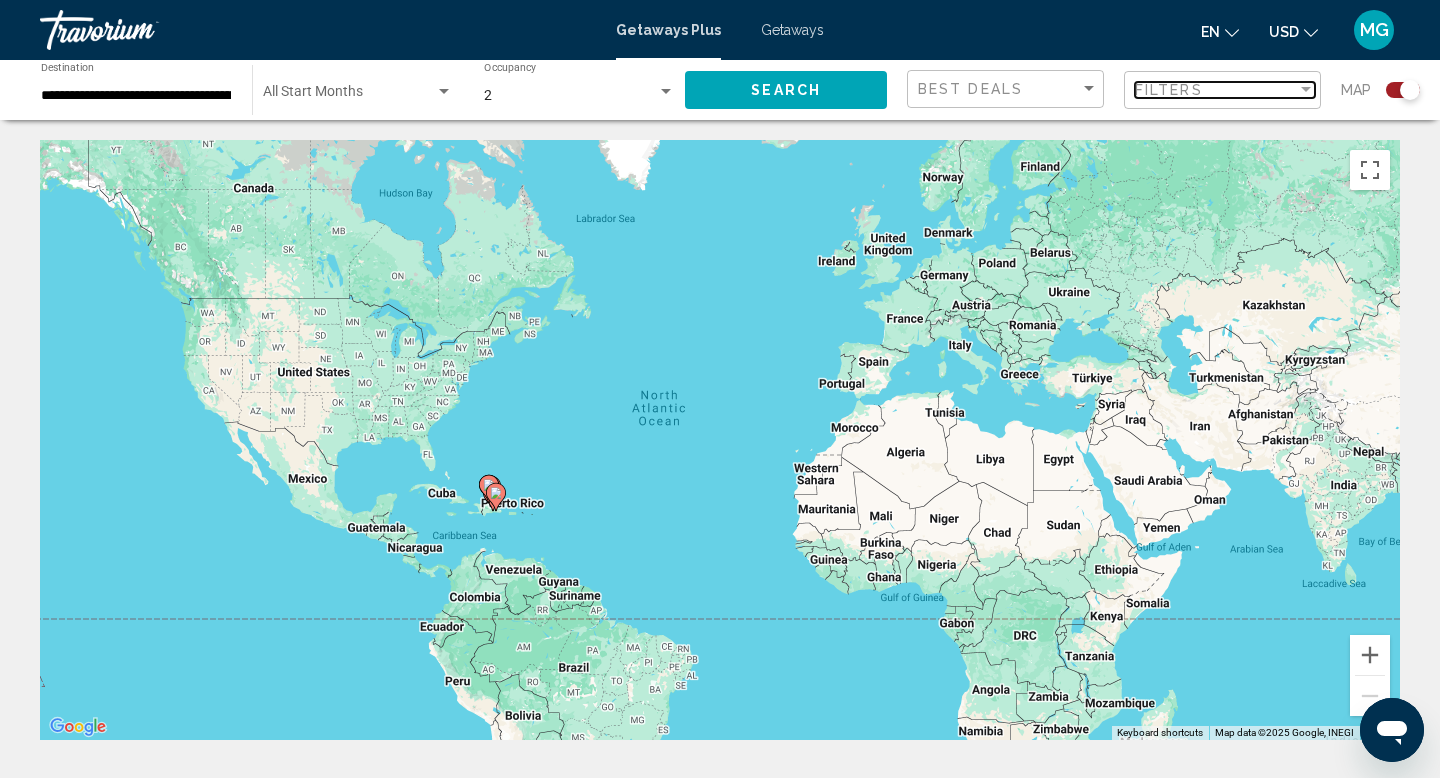 click at bounding box center [1306, 90] 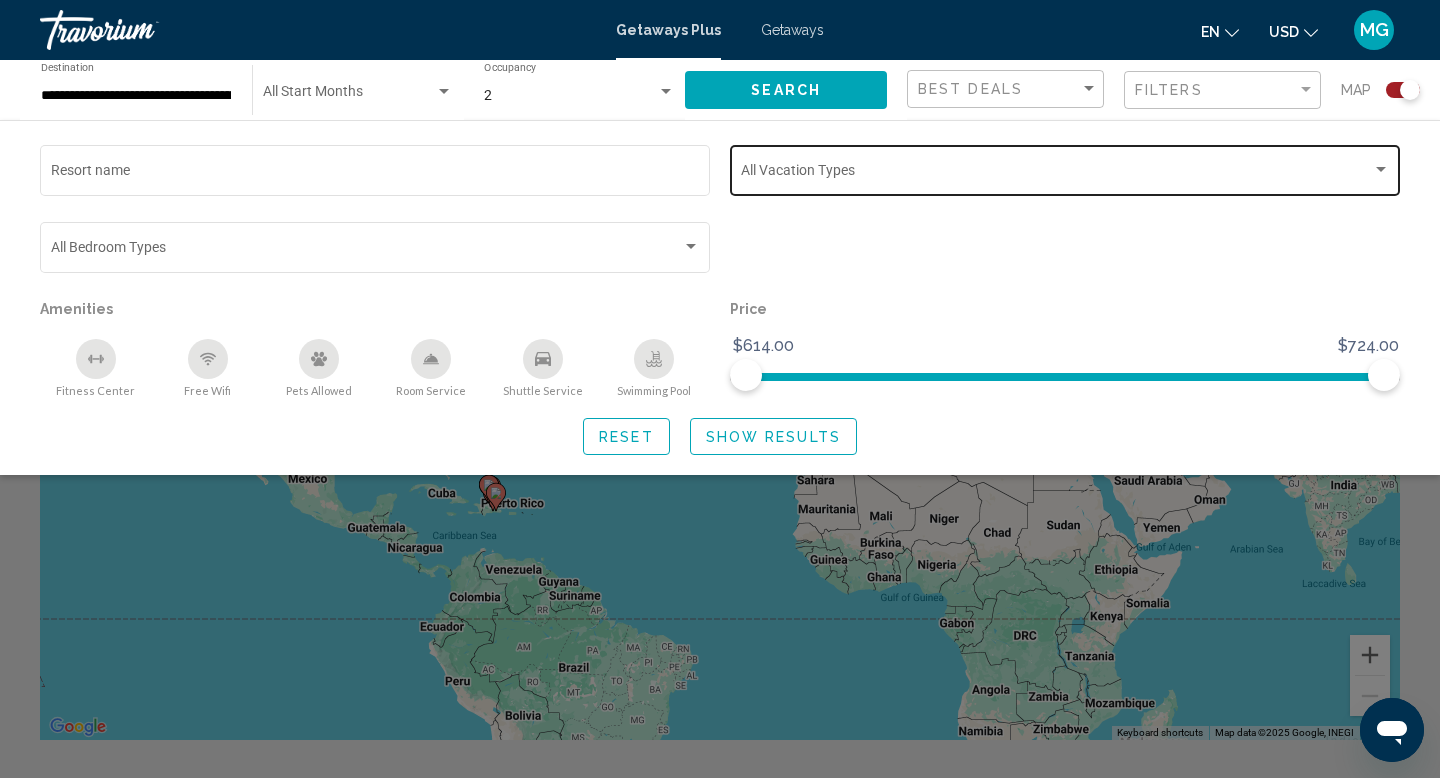 click at bounding box center [1056, 174] 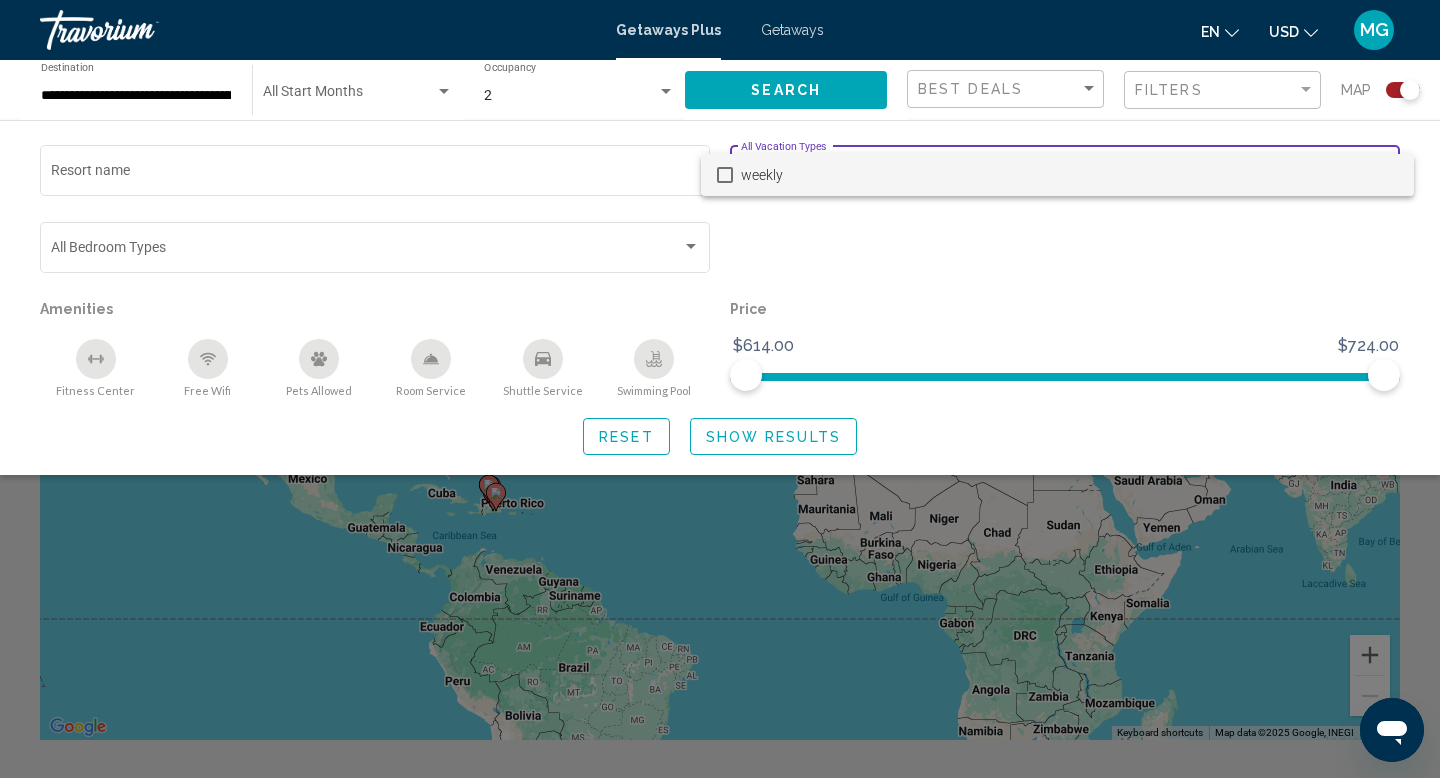click at bounding box center [720, 389] 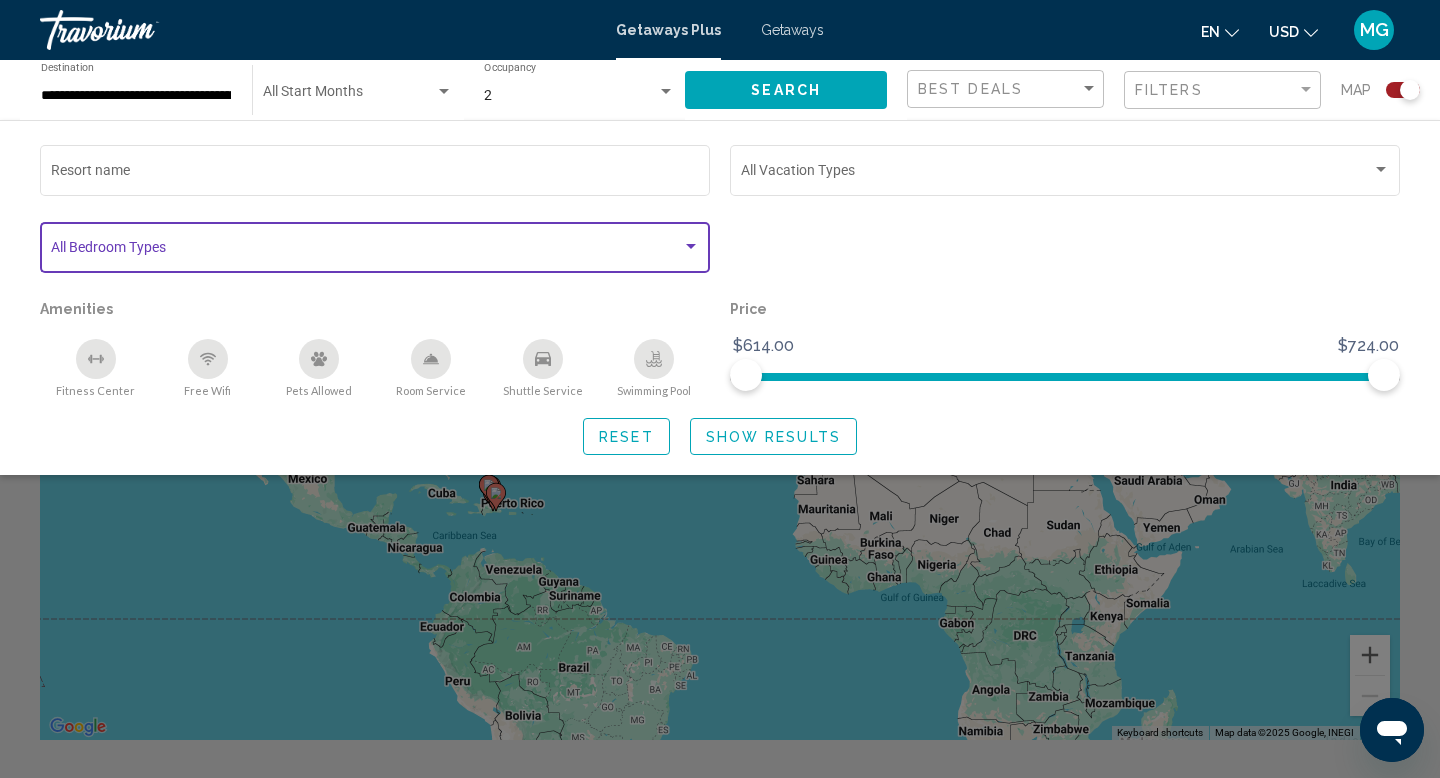 click at bounding box center (366, 251) 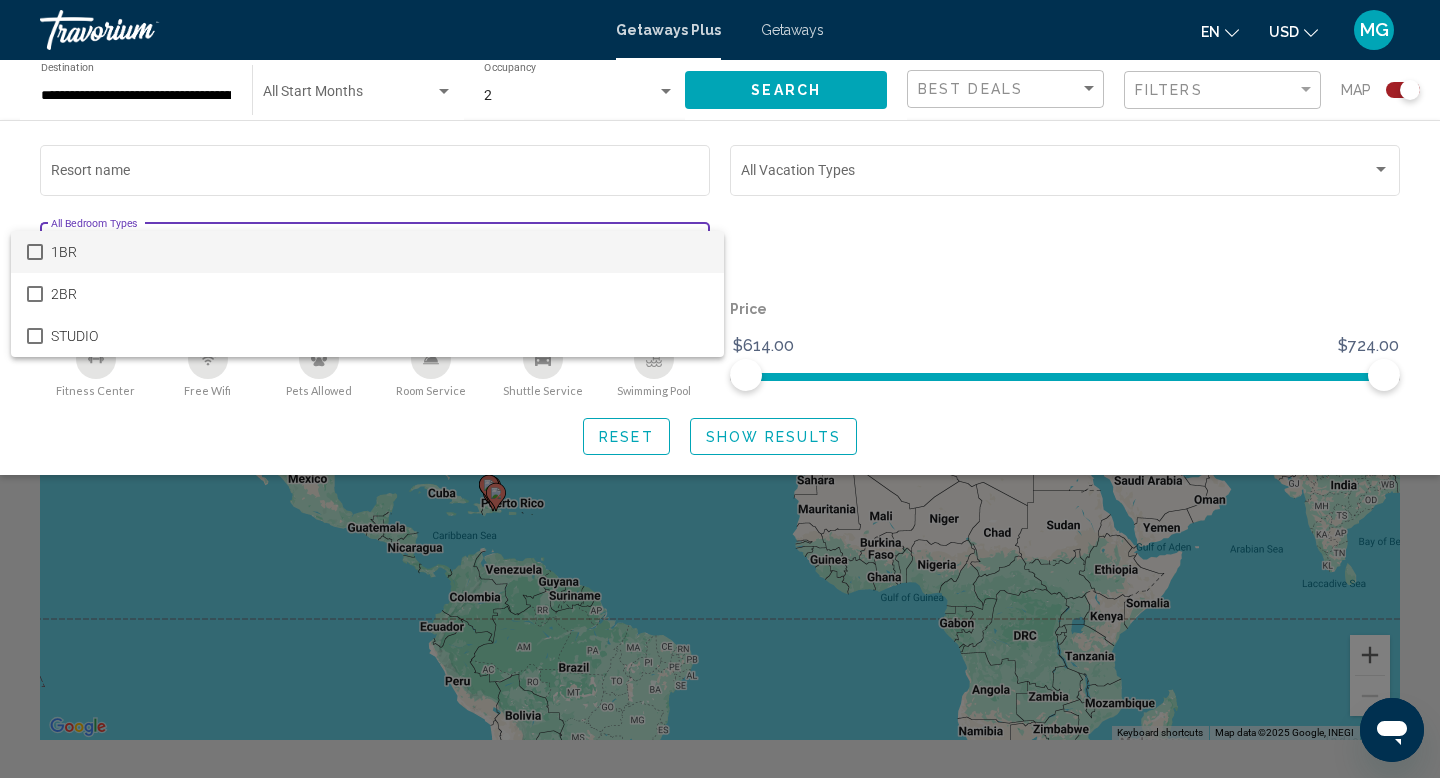 click at bounding box center (35, 252) 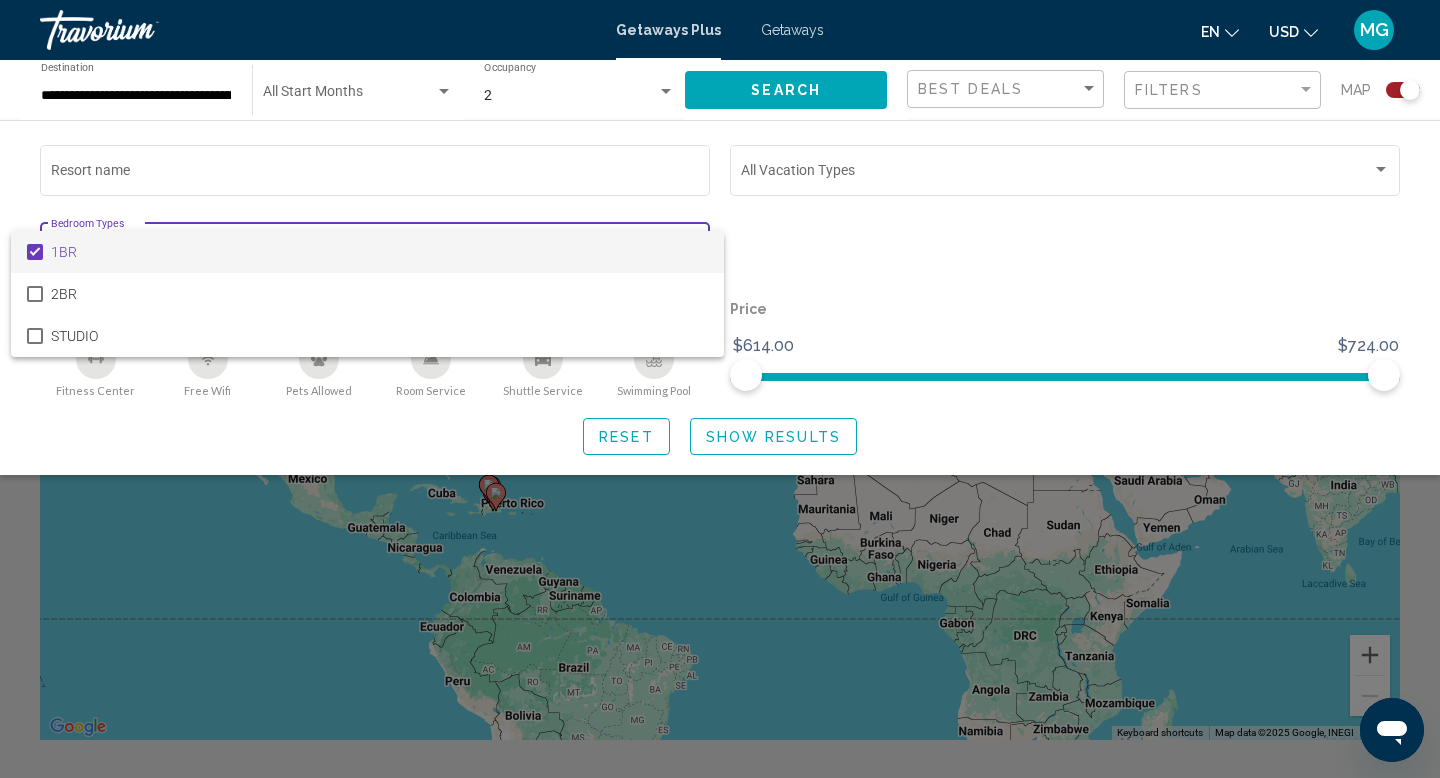 click at bounding box center (720, 389) 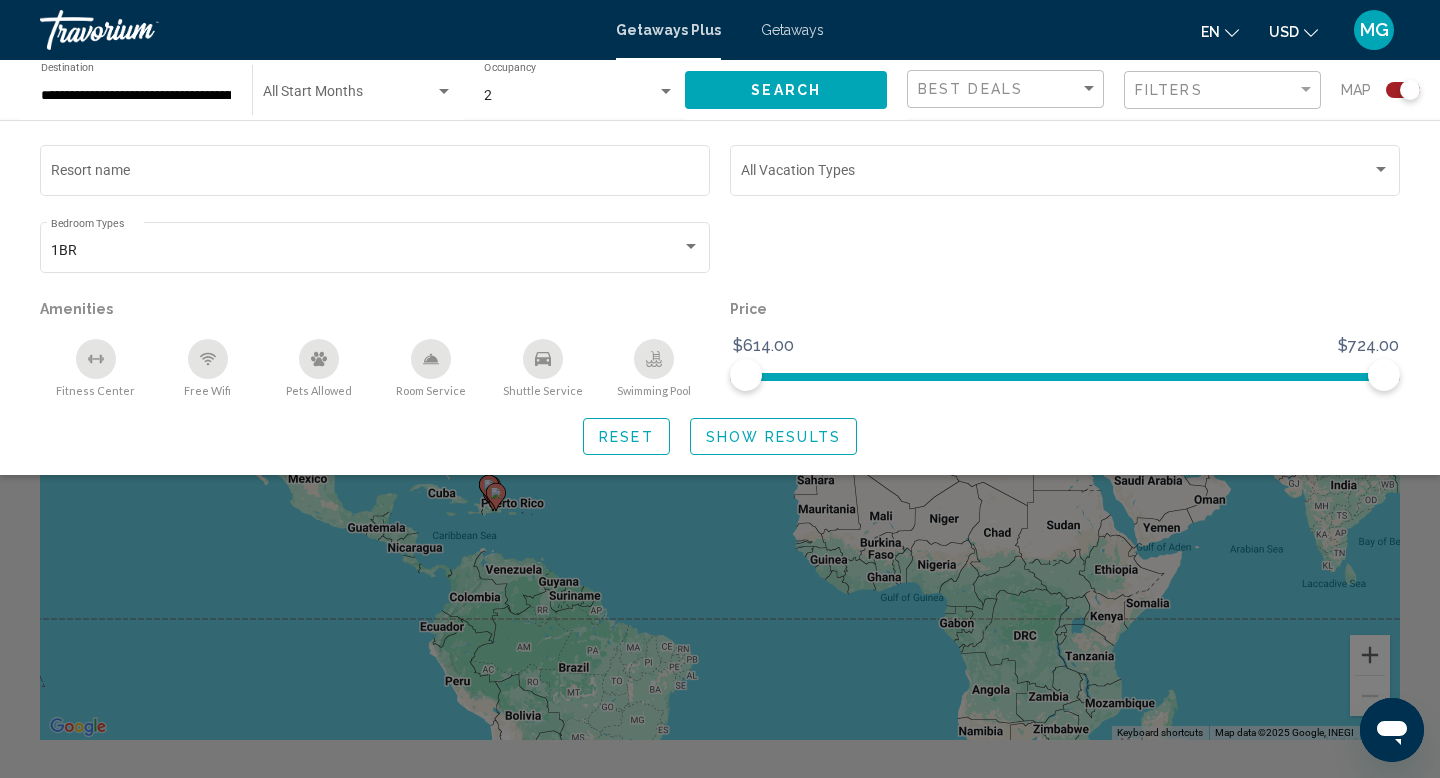 click on "Show Results" 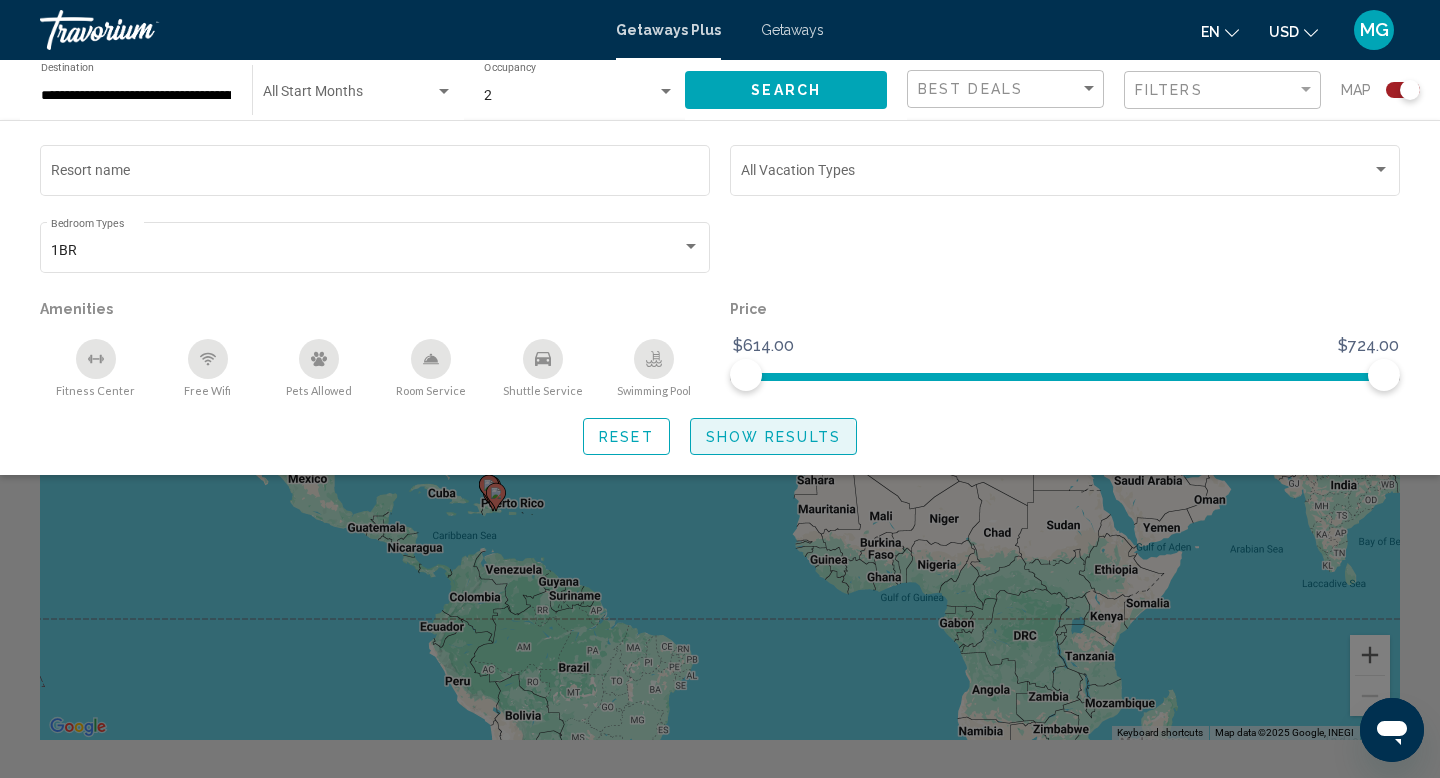 click on "Show Results" 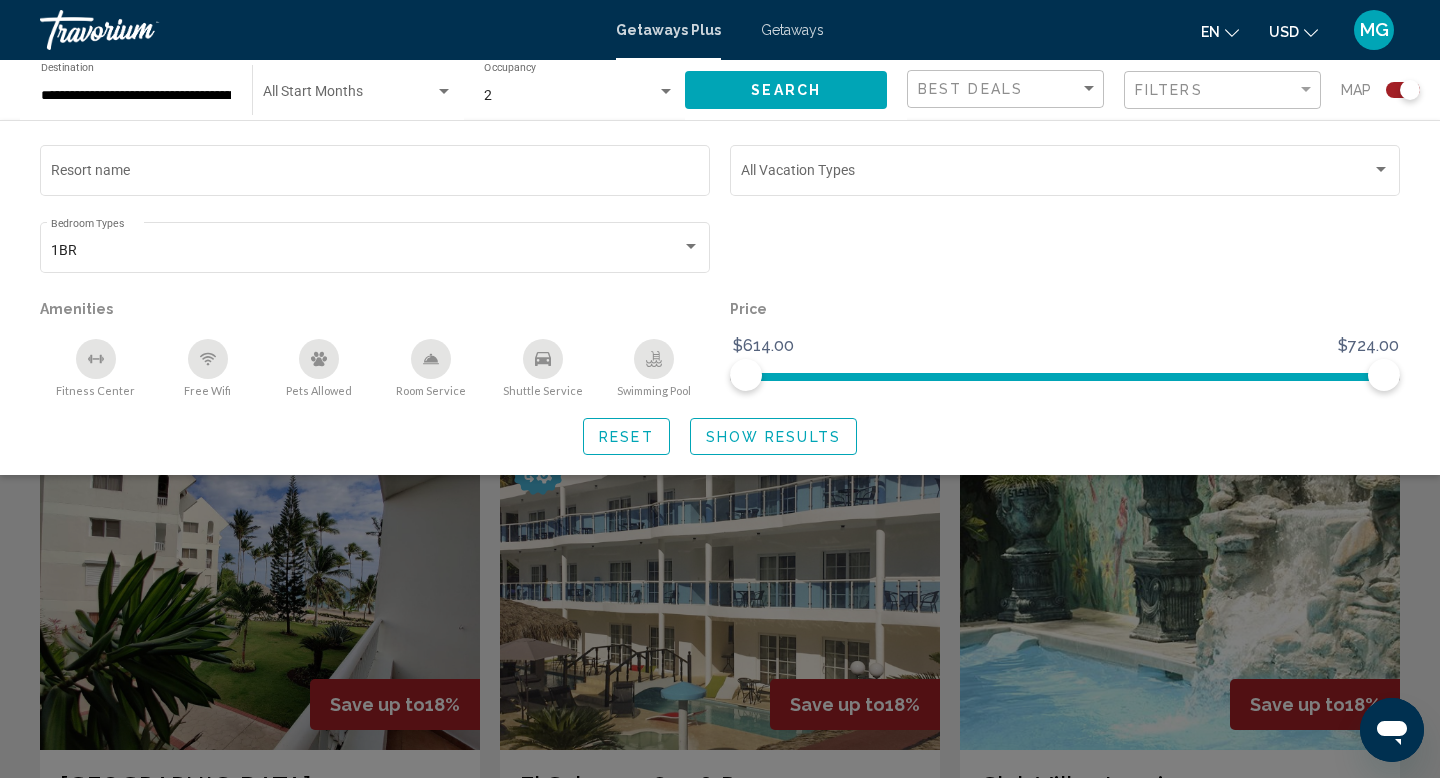 scroll, scrollTop: 416, scrollLeft: 0, axis: vertical 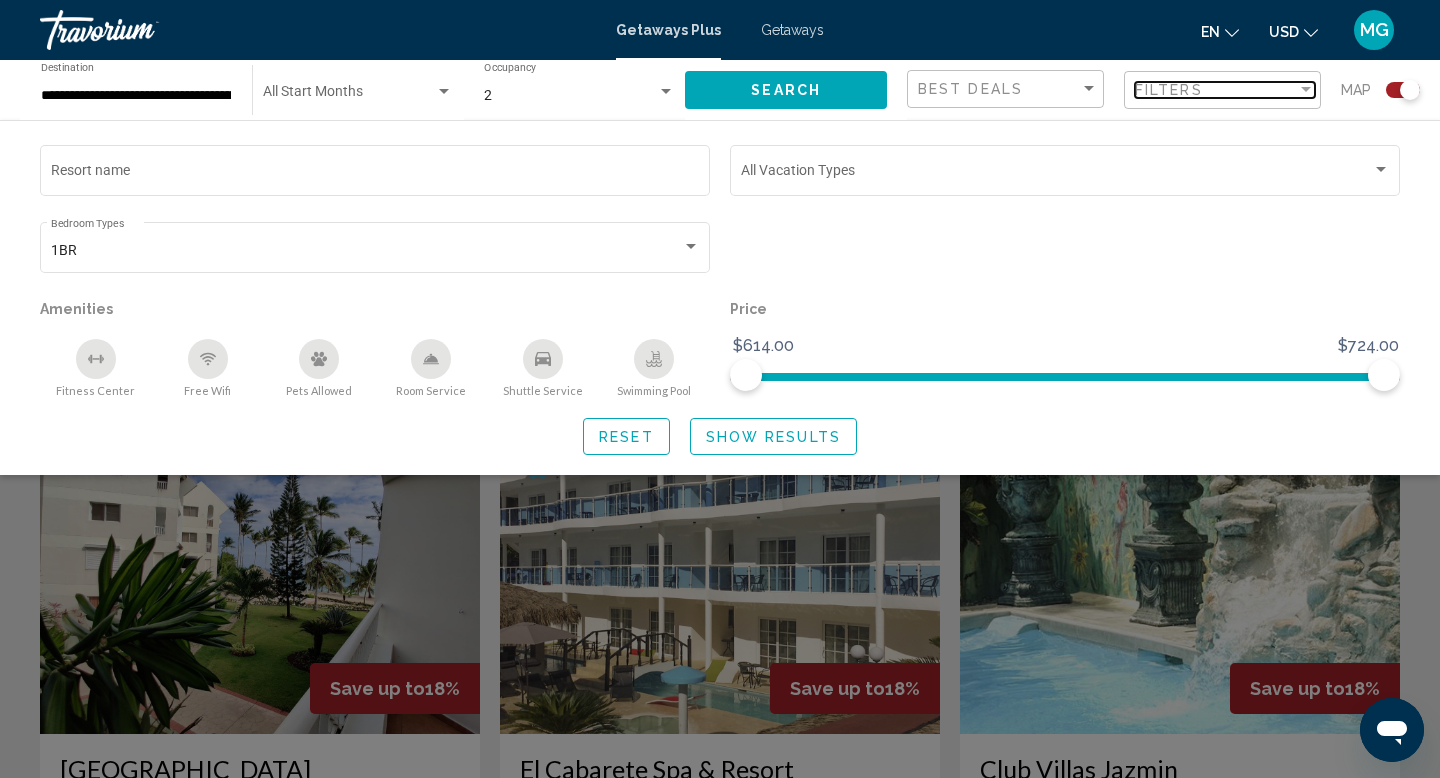 click at bounding box center [1306, 89] 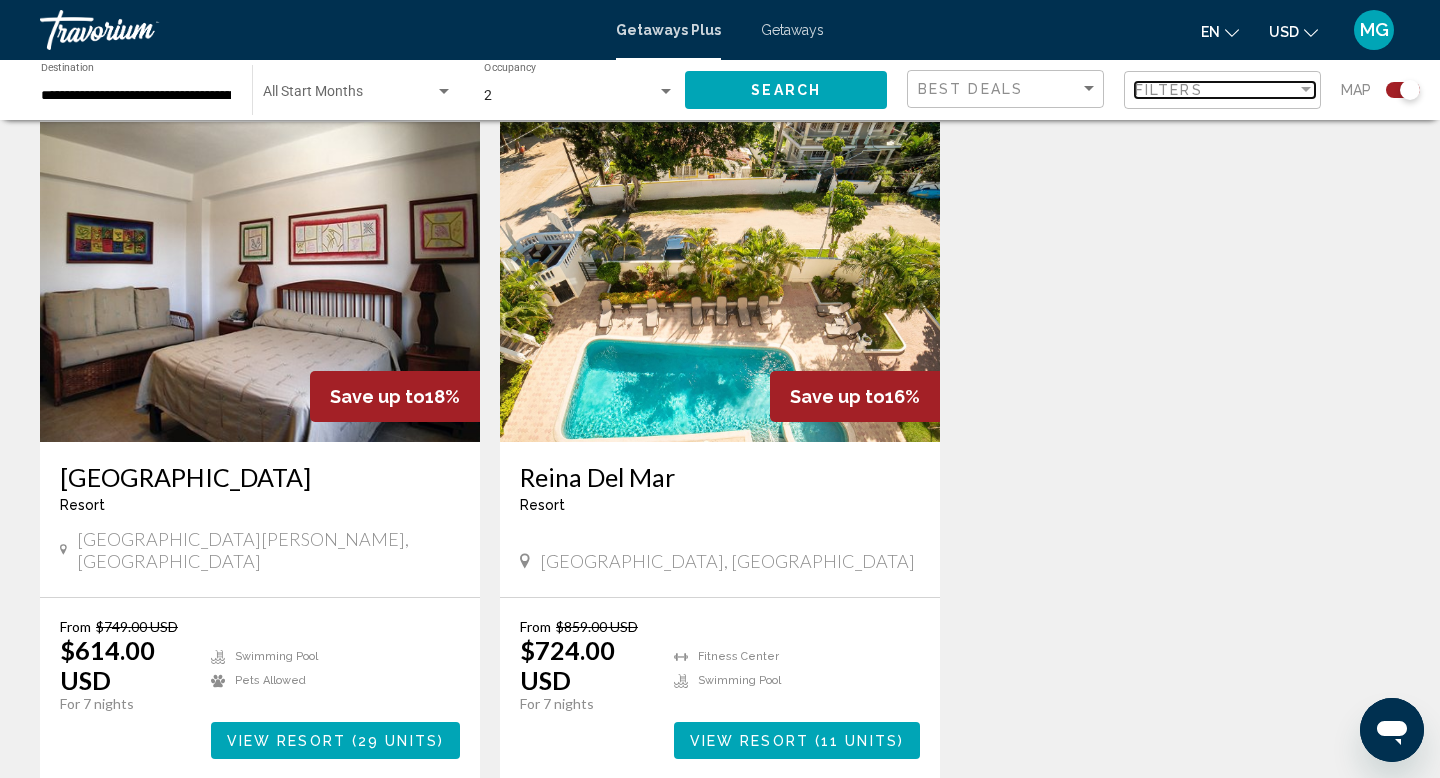 scroll, scrollTop: 1401, scrollLeft: 0, axis: vertical 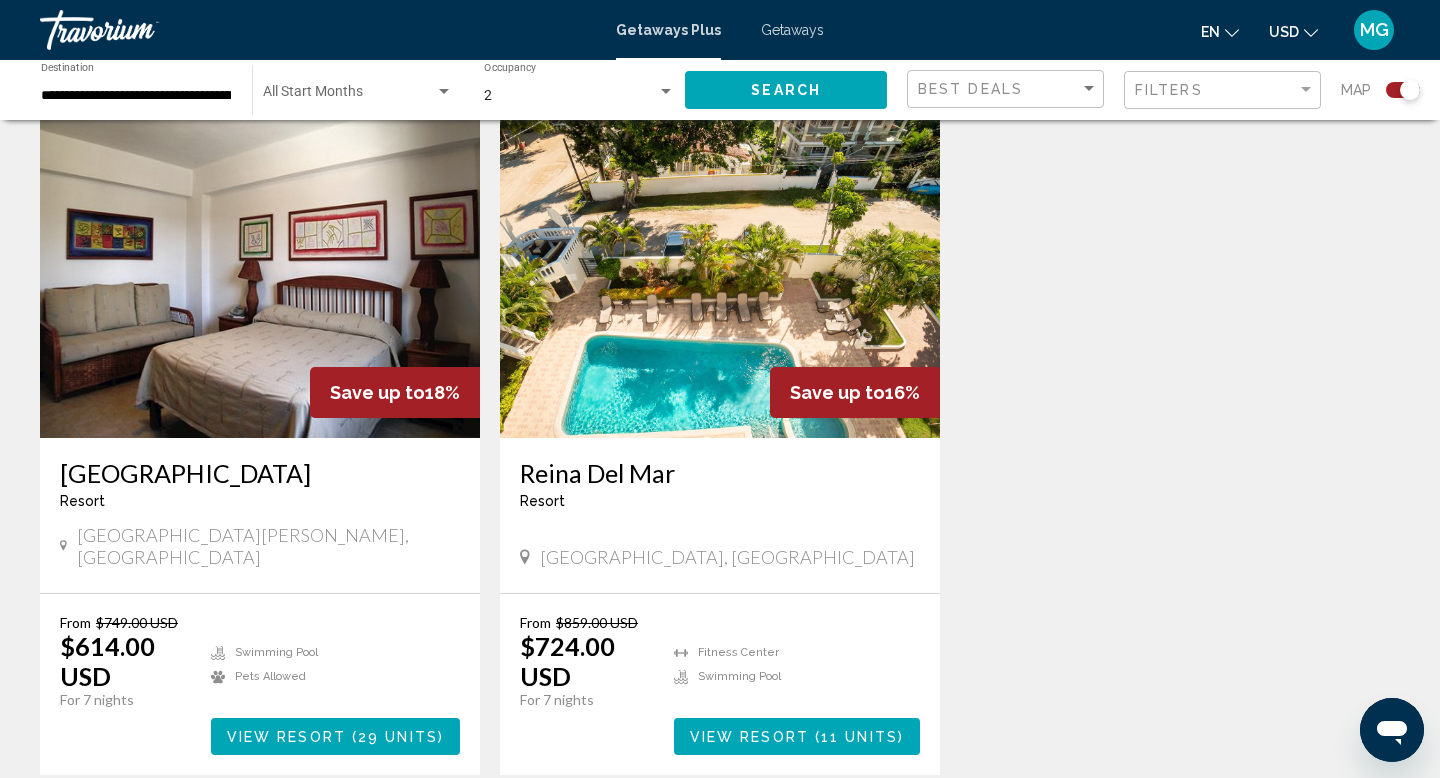 click at bounding box center (720, 278) 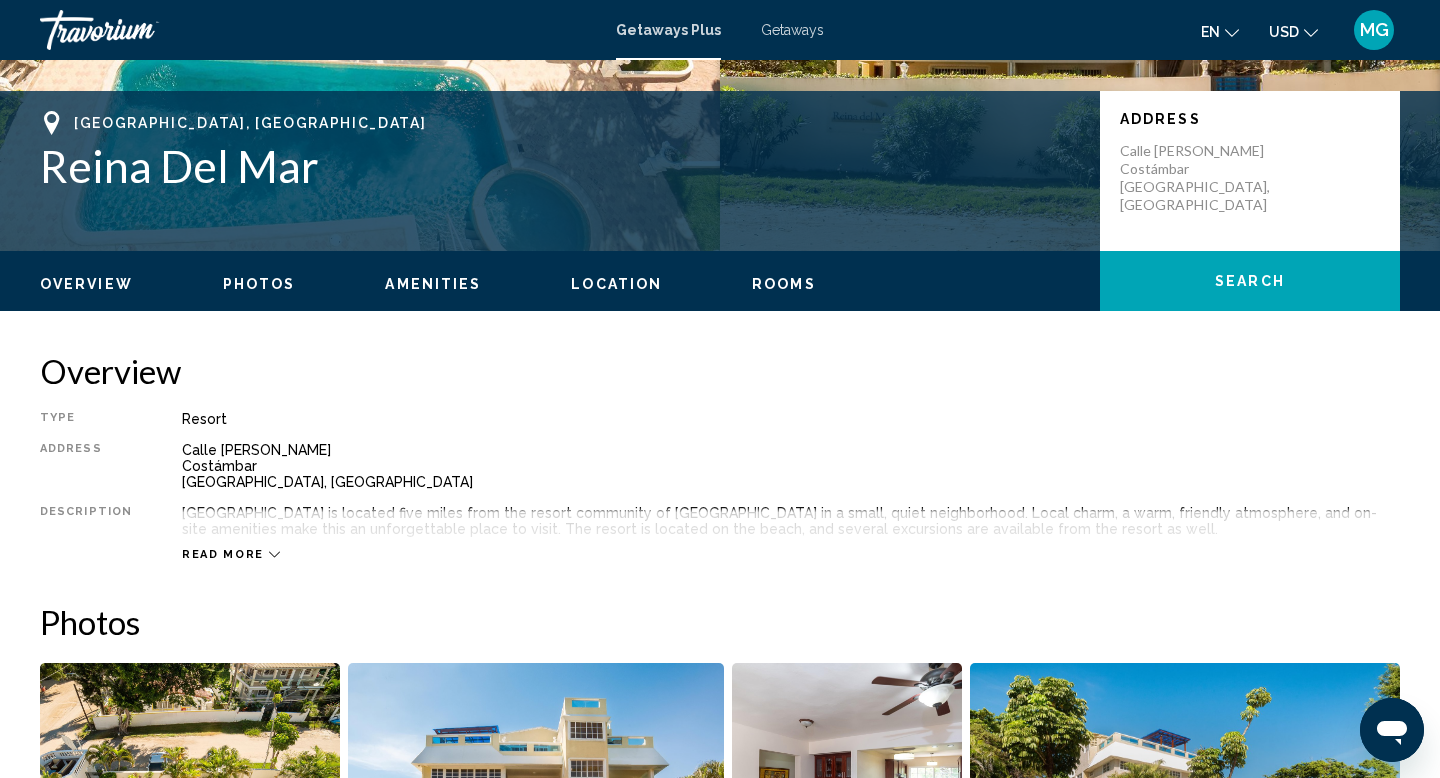 scroll, scrollTop: 431, scrollLeft: 0, axis: vertical 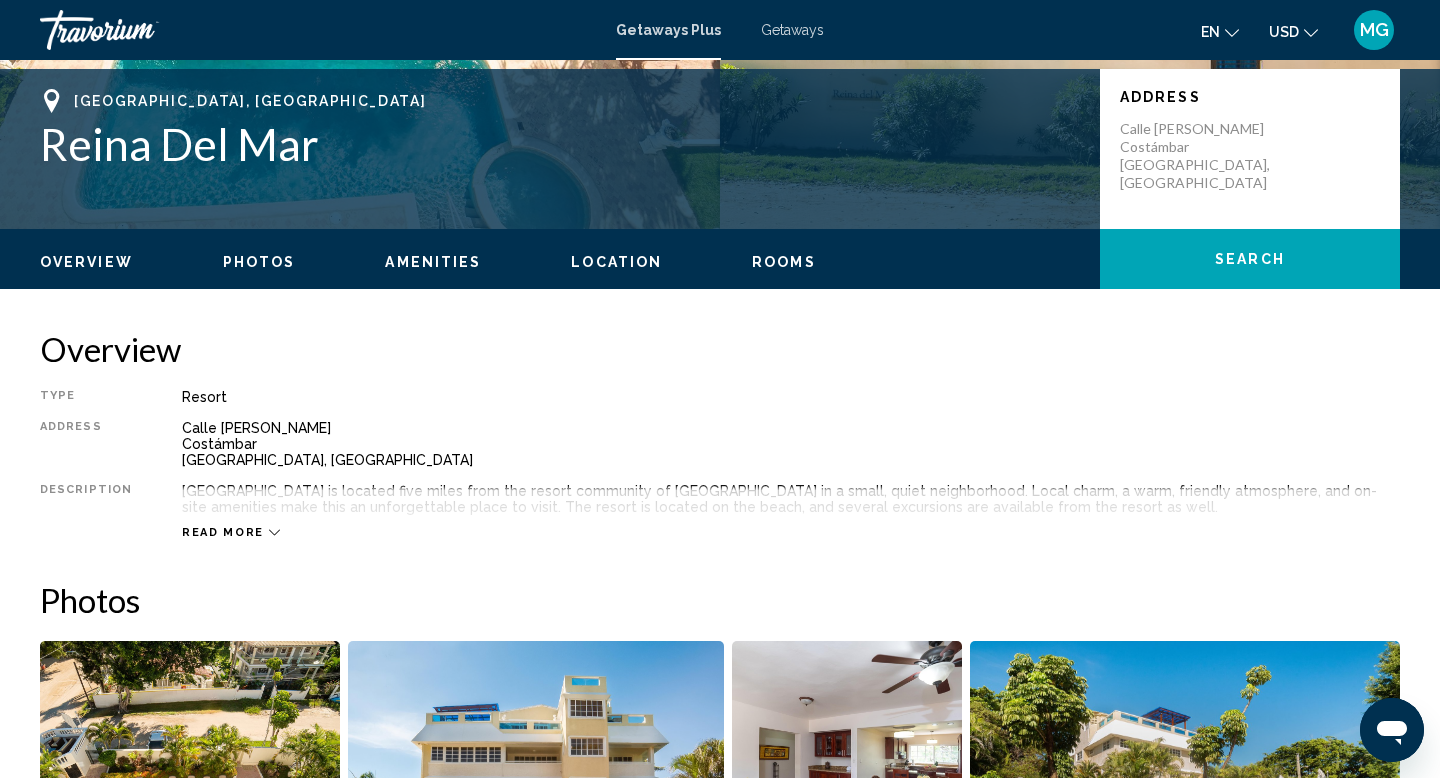 click on "Photos" at bounding box center (259, 262) 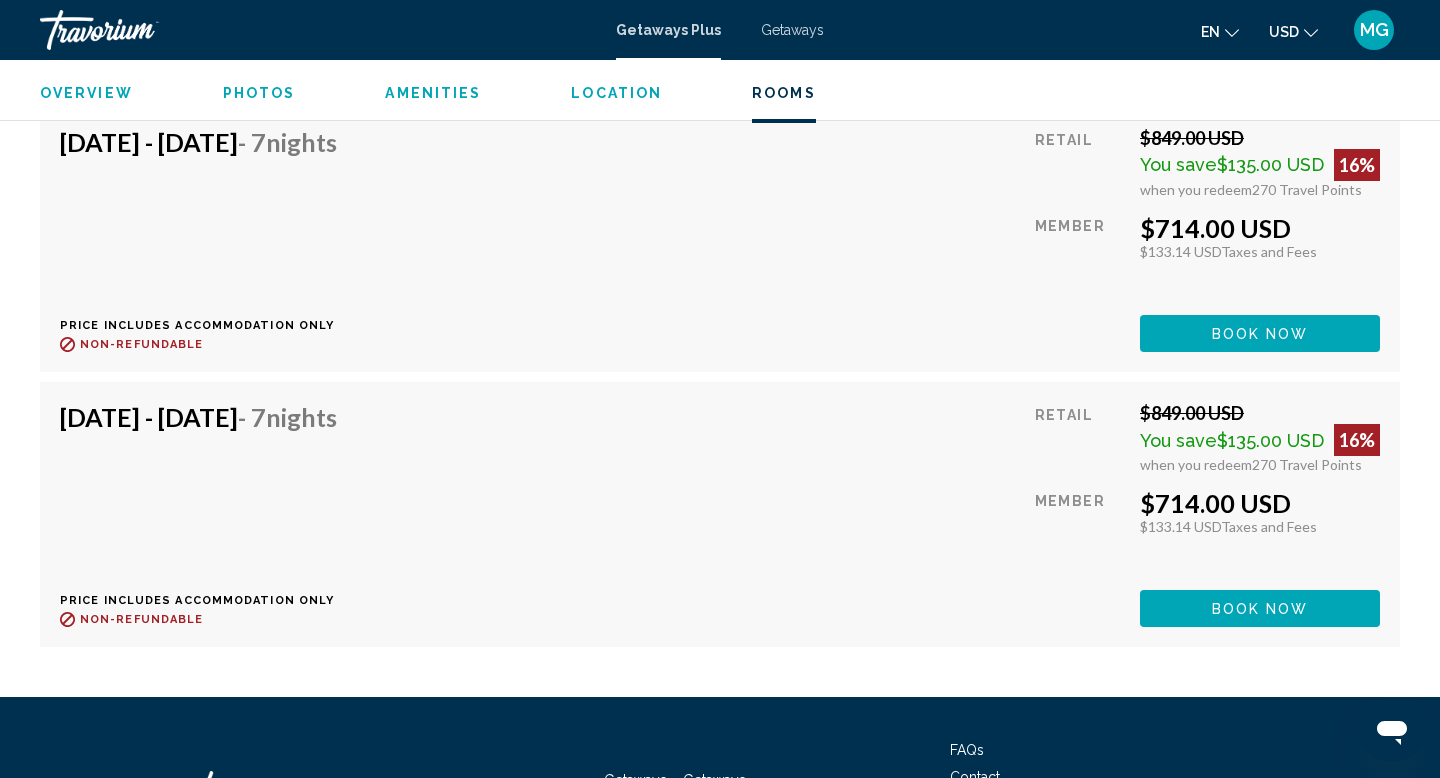 scroll, scrollTop: 6565, scrollLeft: 0, axis: vertical 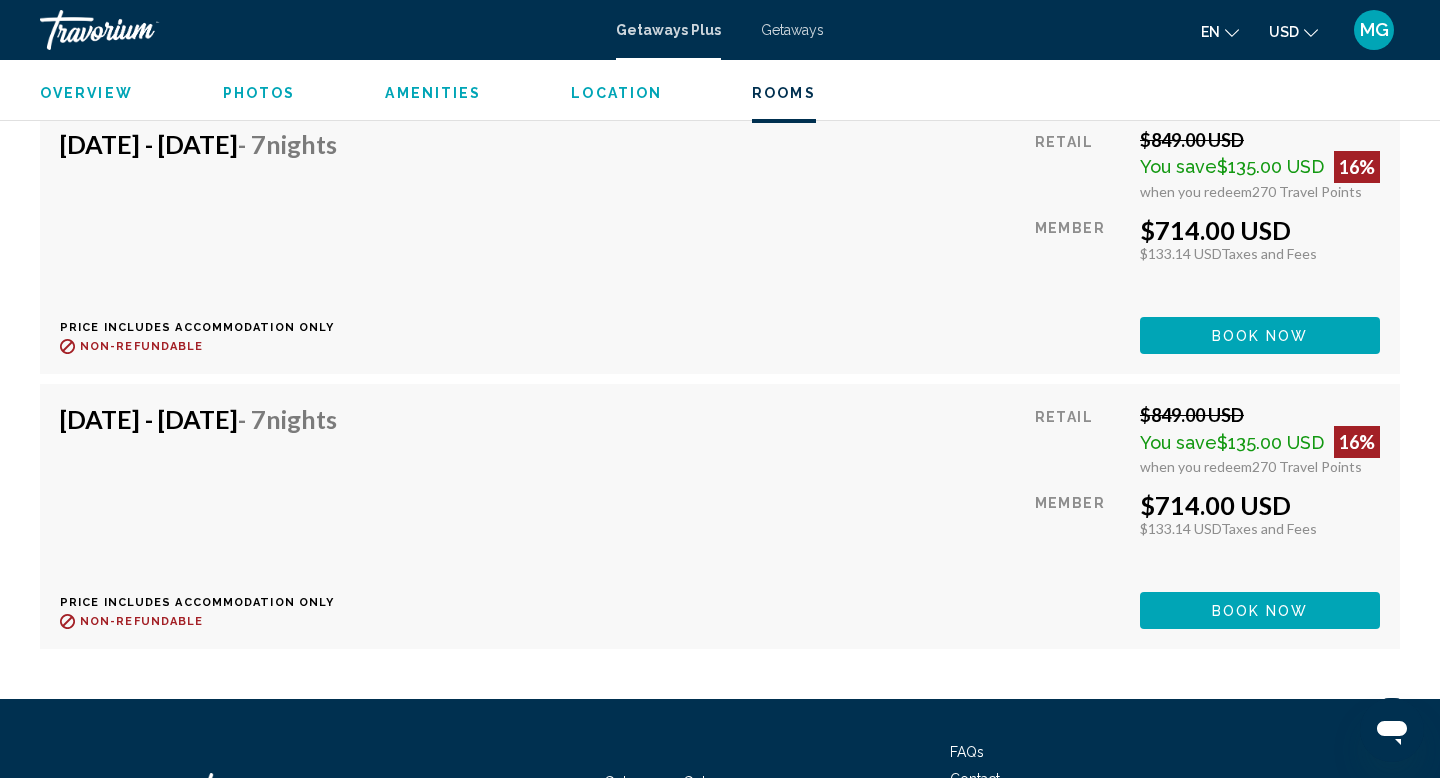 click on "Retail  $849.00 USD  You save  $135.00 USD   16%  when you redeem  270  Travel Points  Member  $714.00 USD   $133.14 USD  Taxes and Fees You earn  0  Travel Points  Book now This room is no longer available." at bounding box center [1207, -2443] 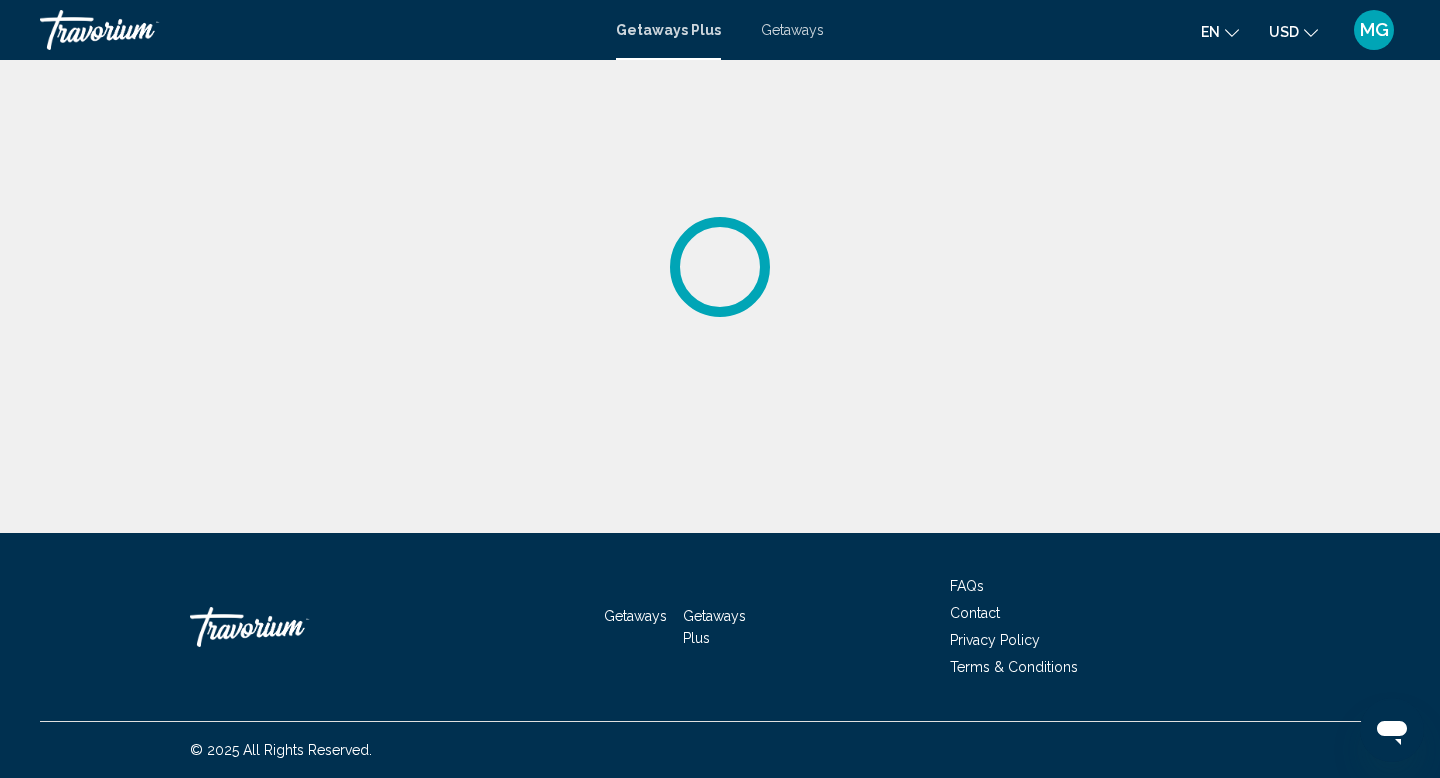 scroll, scrollTop: 0, scrollLeft: 0, axis: both 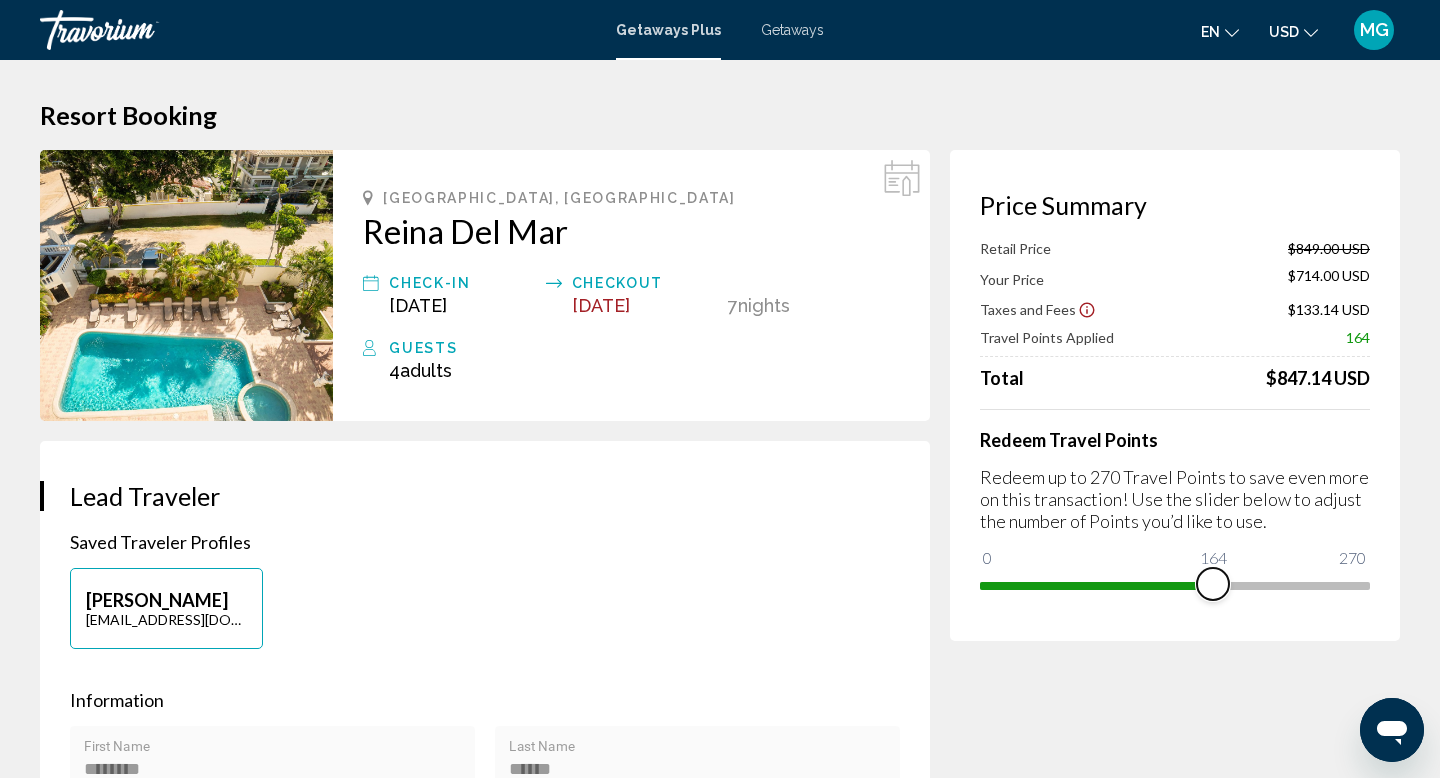 drag, startPoint x: 1352, startPoint y: 596, endPoint x: 1212, endPoint y: 614, distance: 141.1524 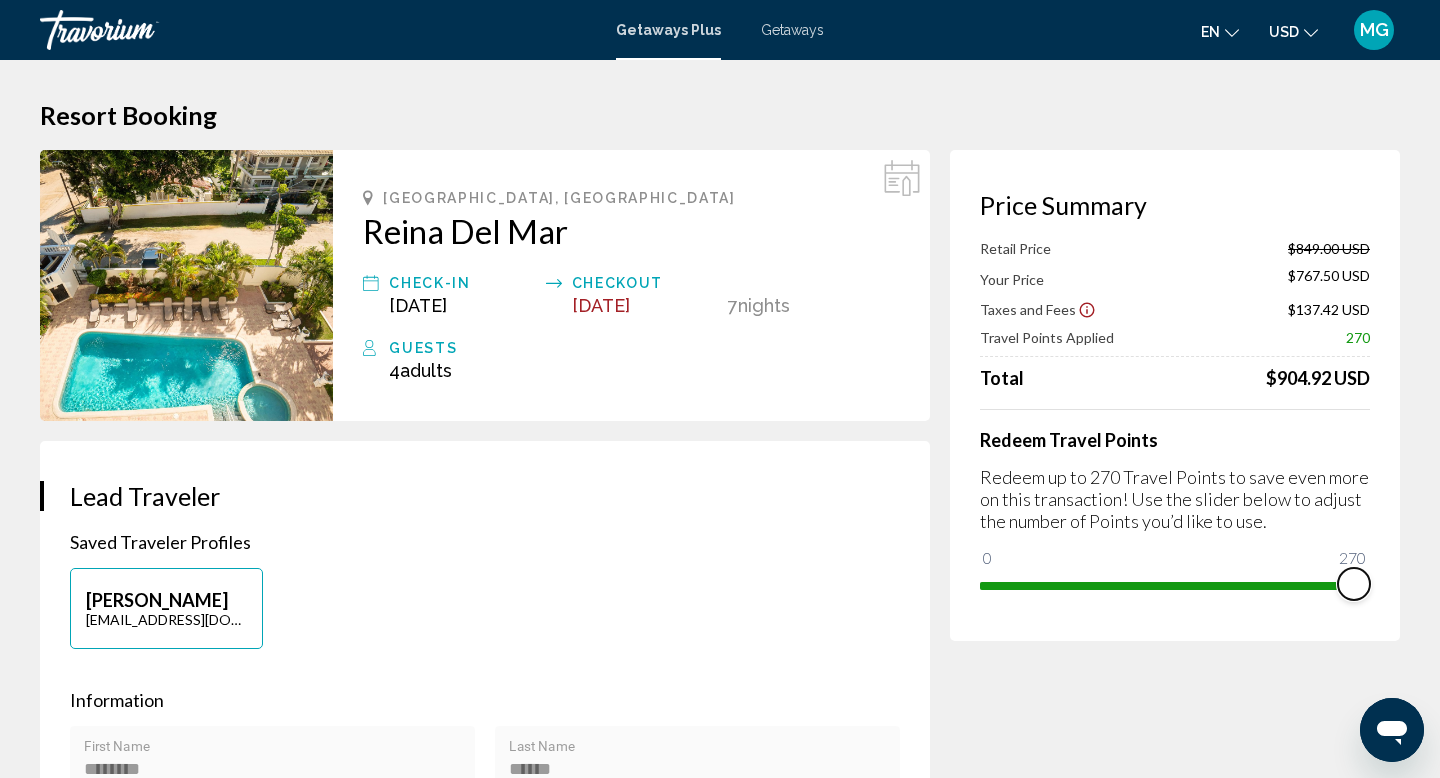 drag, startPoint x: 1212, startPoint y: 588, endPoint x: 1438, endPoint y: 534, distance: 232.36179 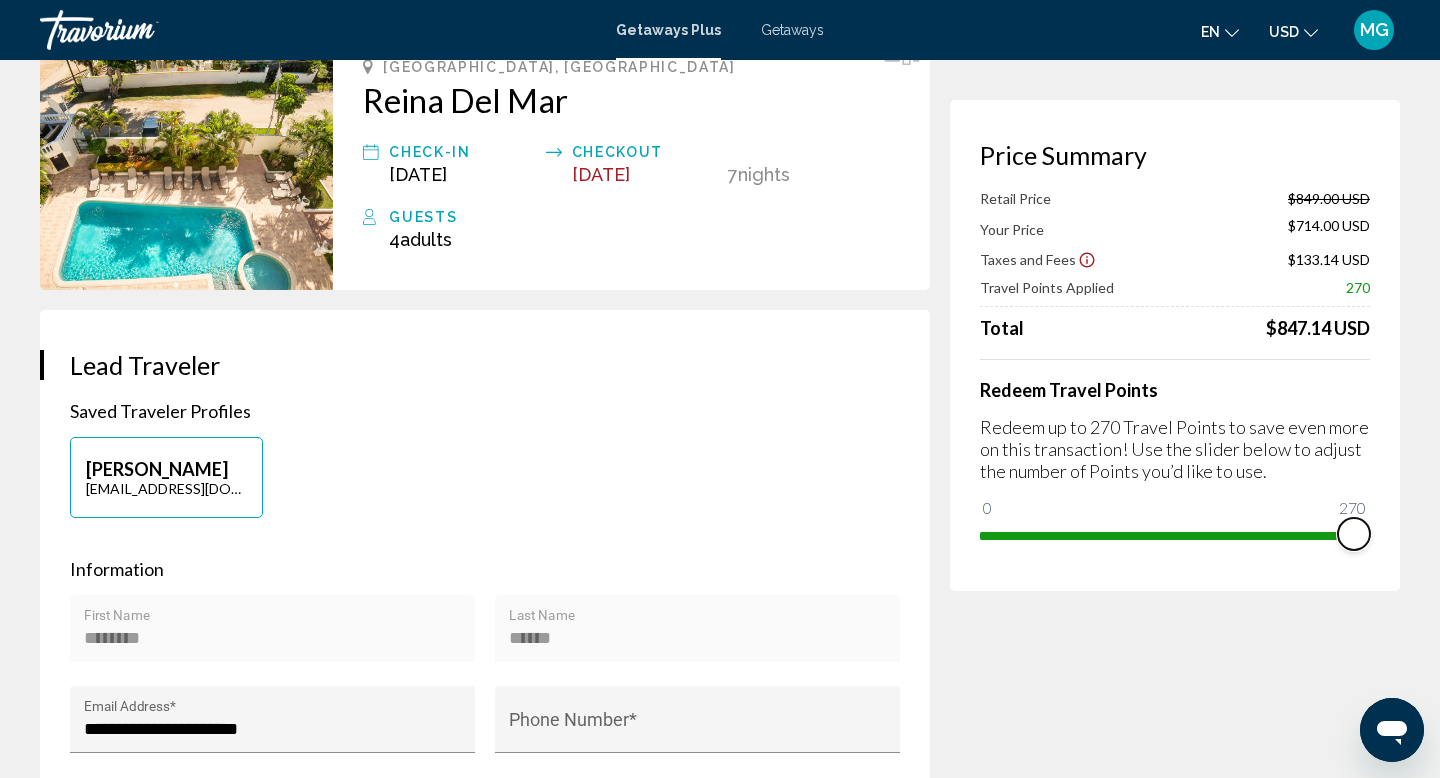 scroll, scrollTop: 0, scrollLeft: 0, axis: both 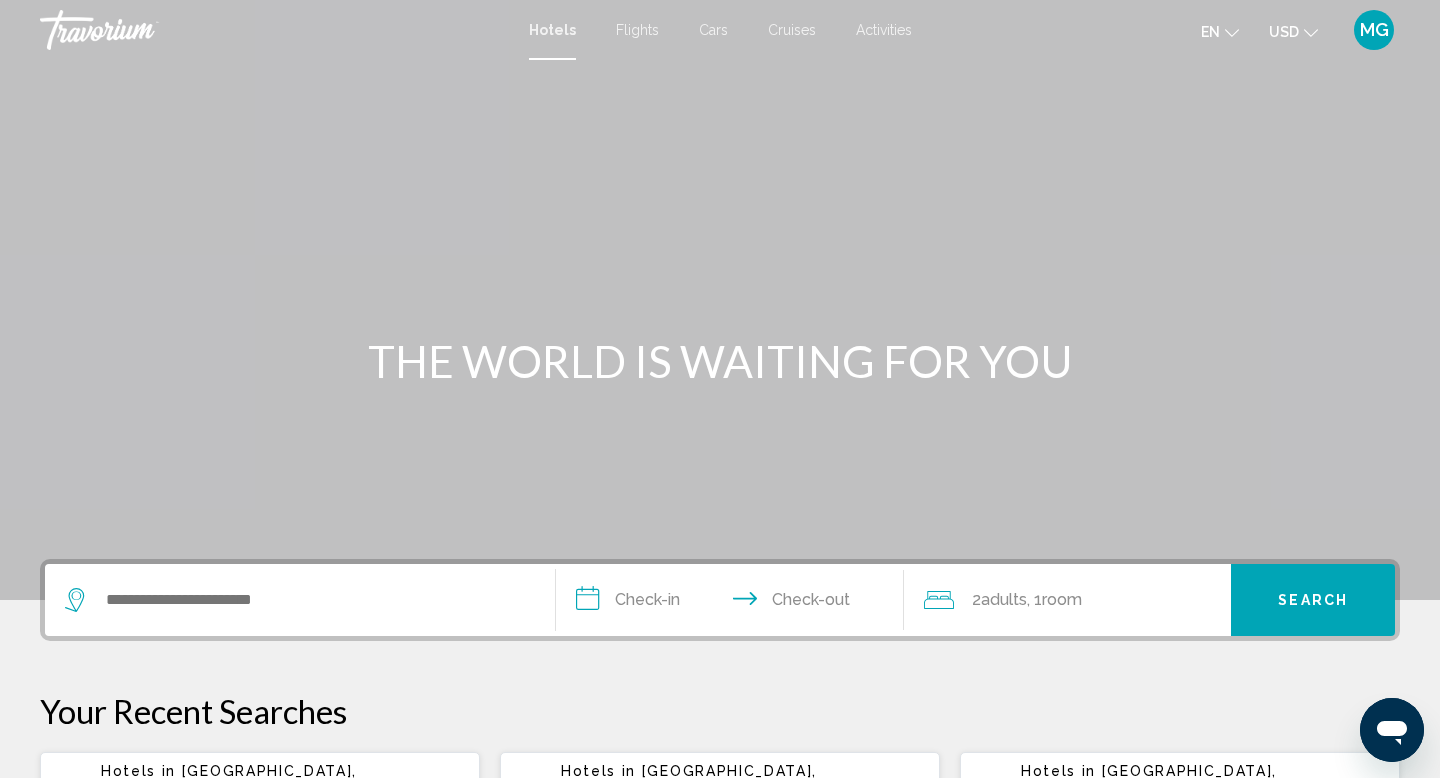 click on "Flights" at bounding box center (637, 30) 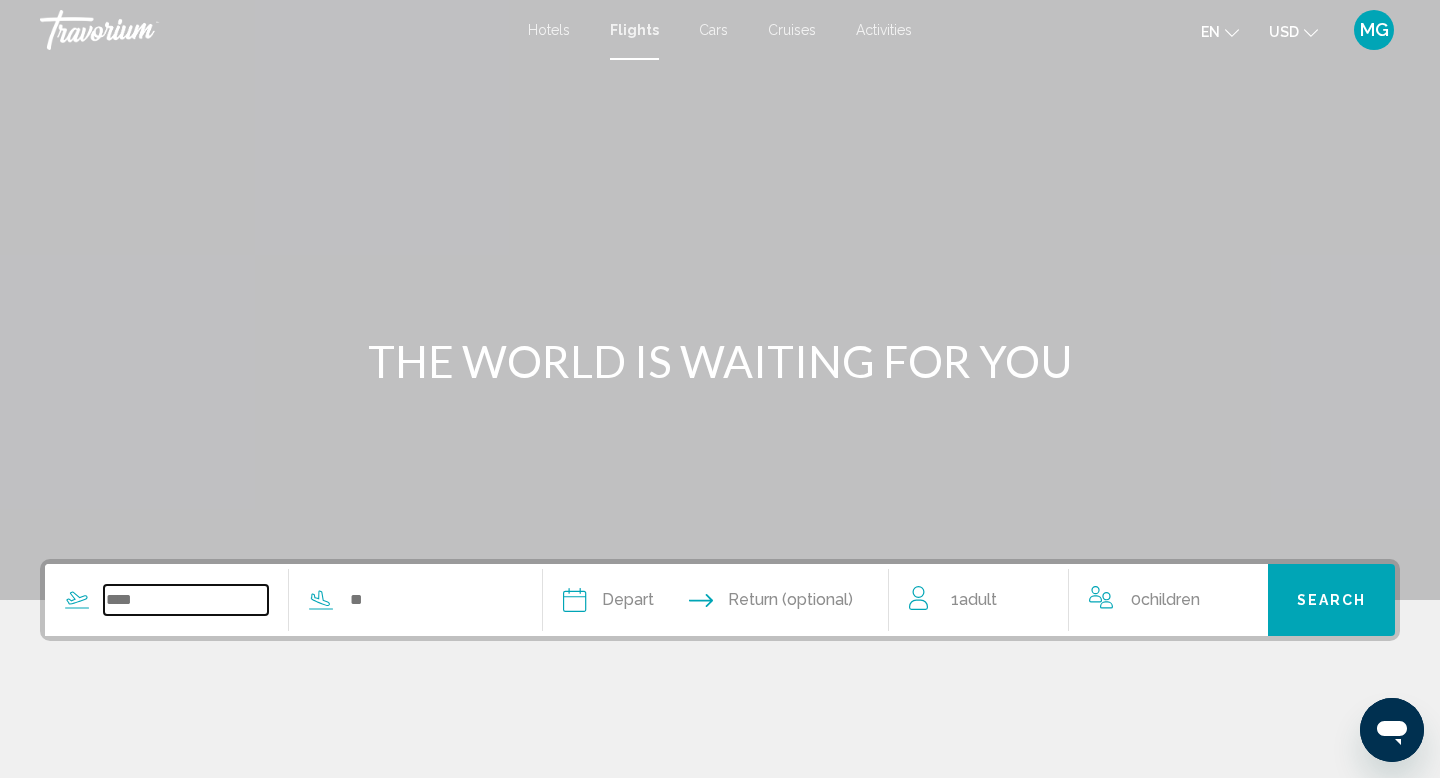 click at bounding box center (186, 600) 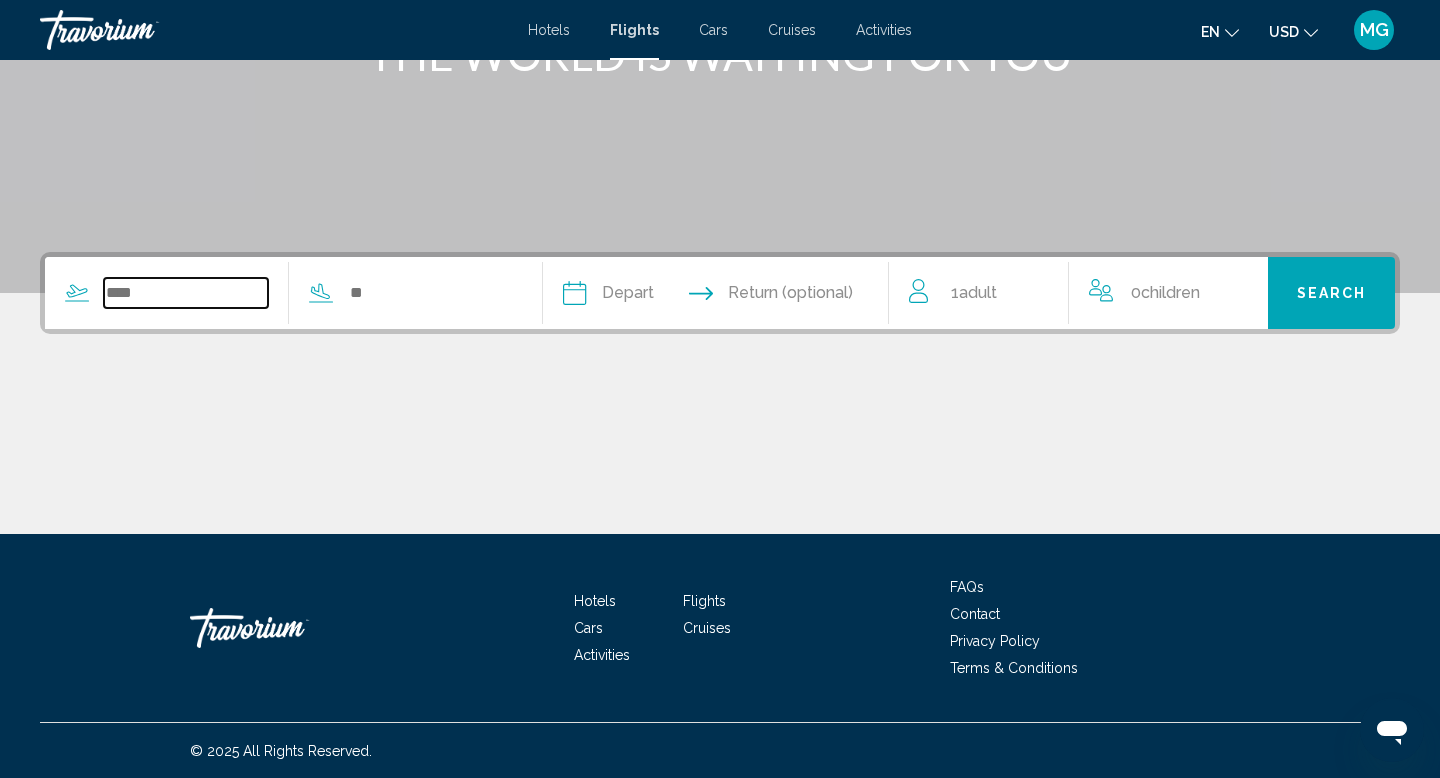 scroll, scrollTop: 308, scrollLeft: 0, axis: vertical 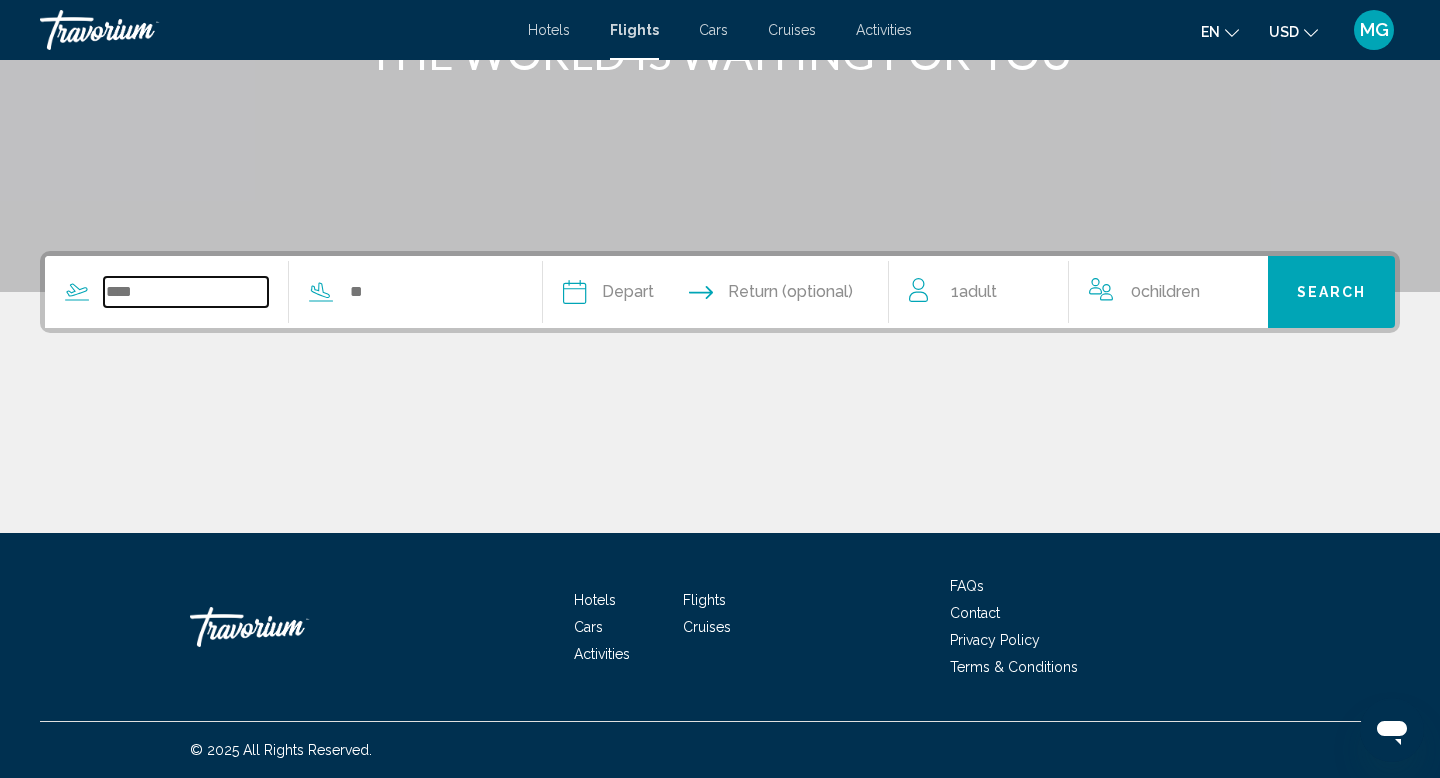 type on "*" 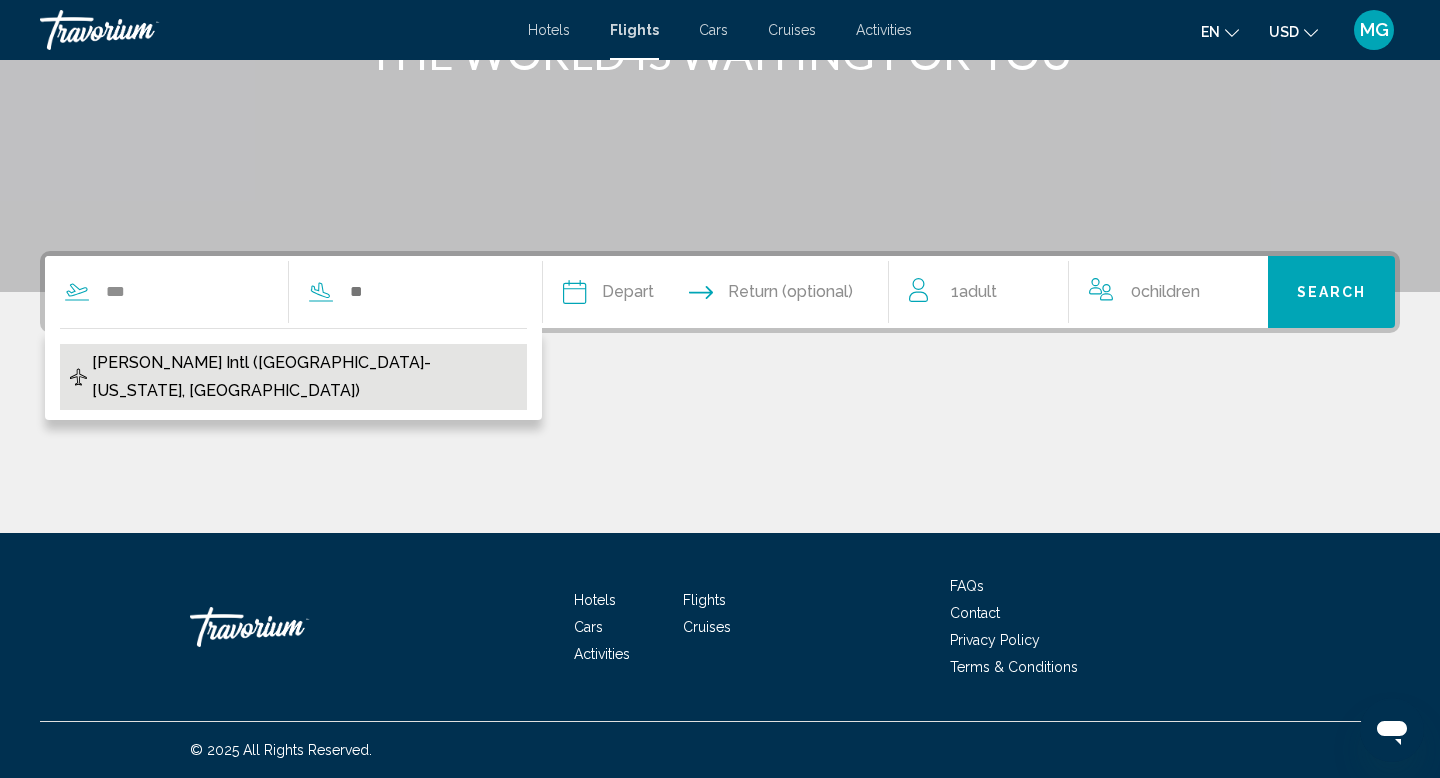 click on "John F Kennedy Intl (JFK-New York, US)" at bounding box center (304, 377) 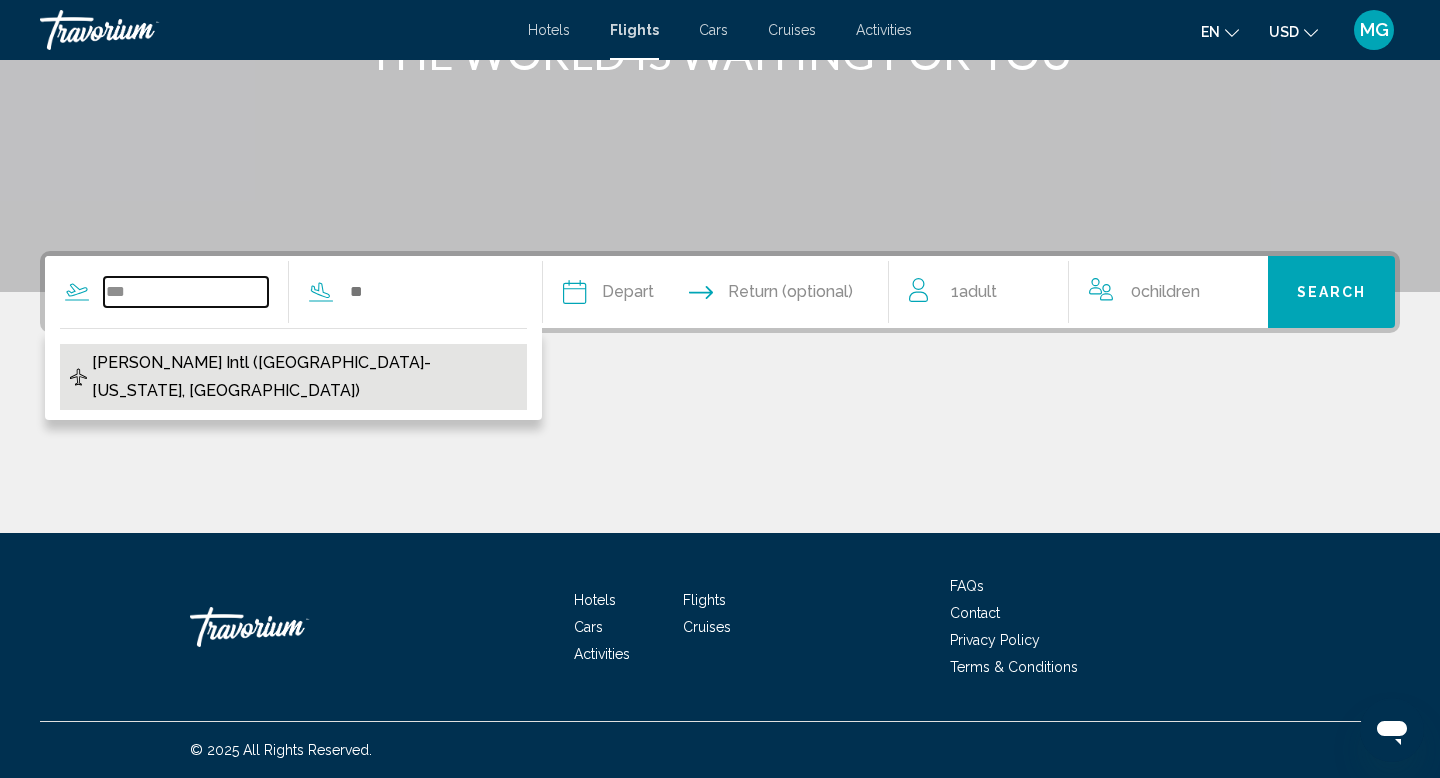 type on "**********" 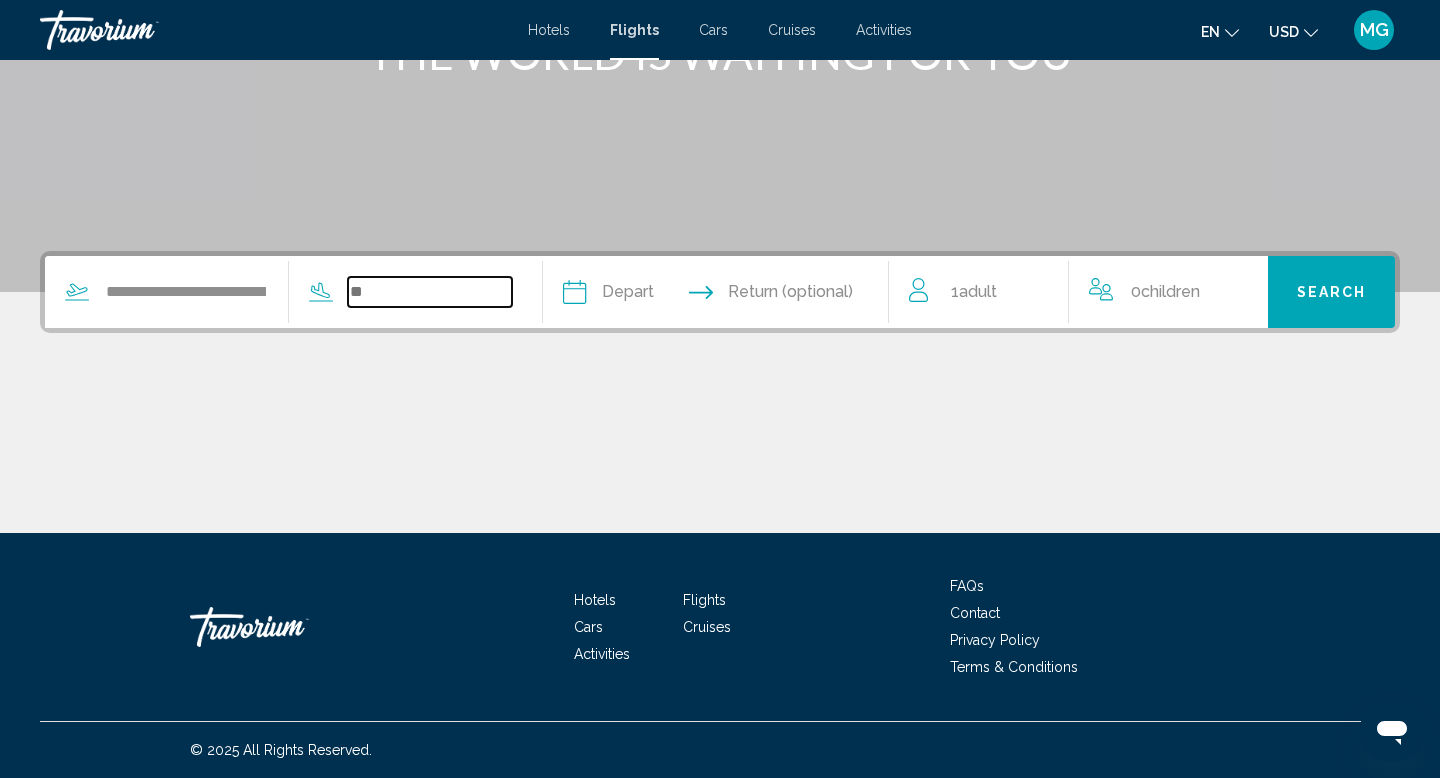 click at bounding box center [430, 292] 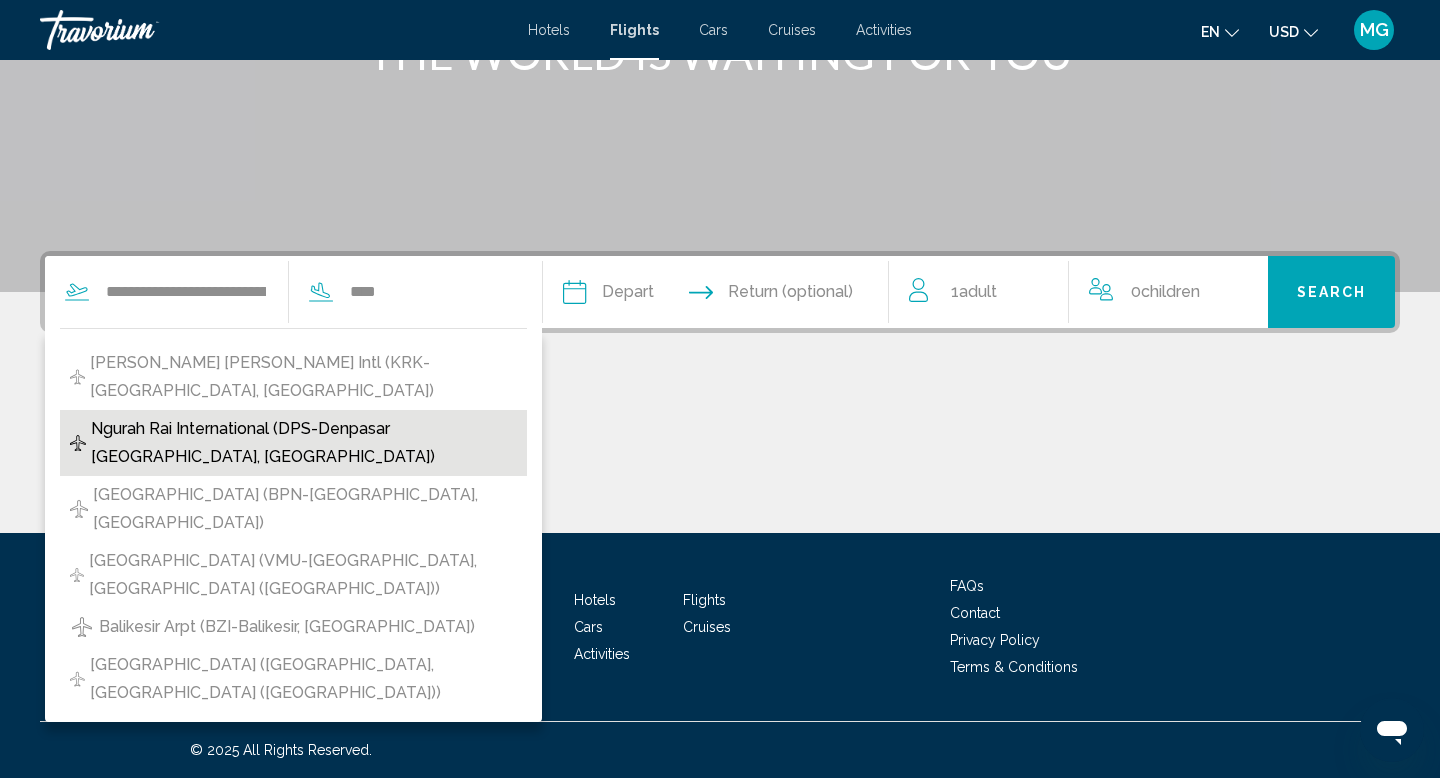 click on "Ngurah Rai International (DPS-Denpasar Bali, Indonesia)" at bounding box center (304, 443) 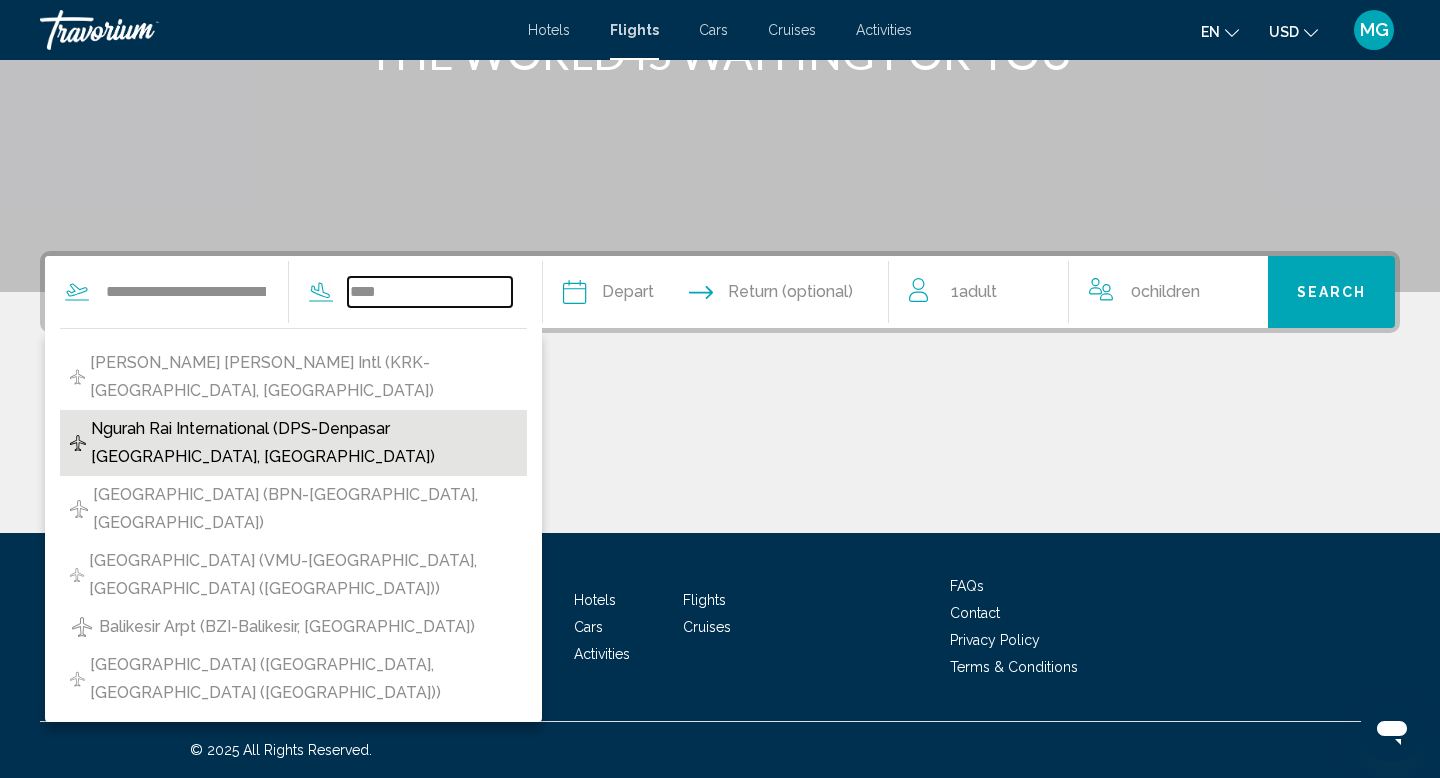 type on "**********" 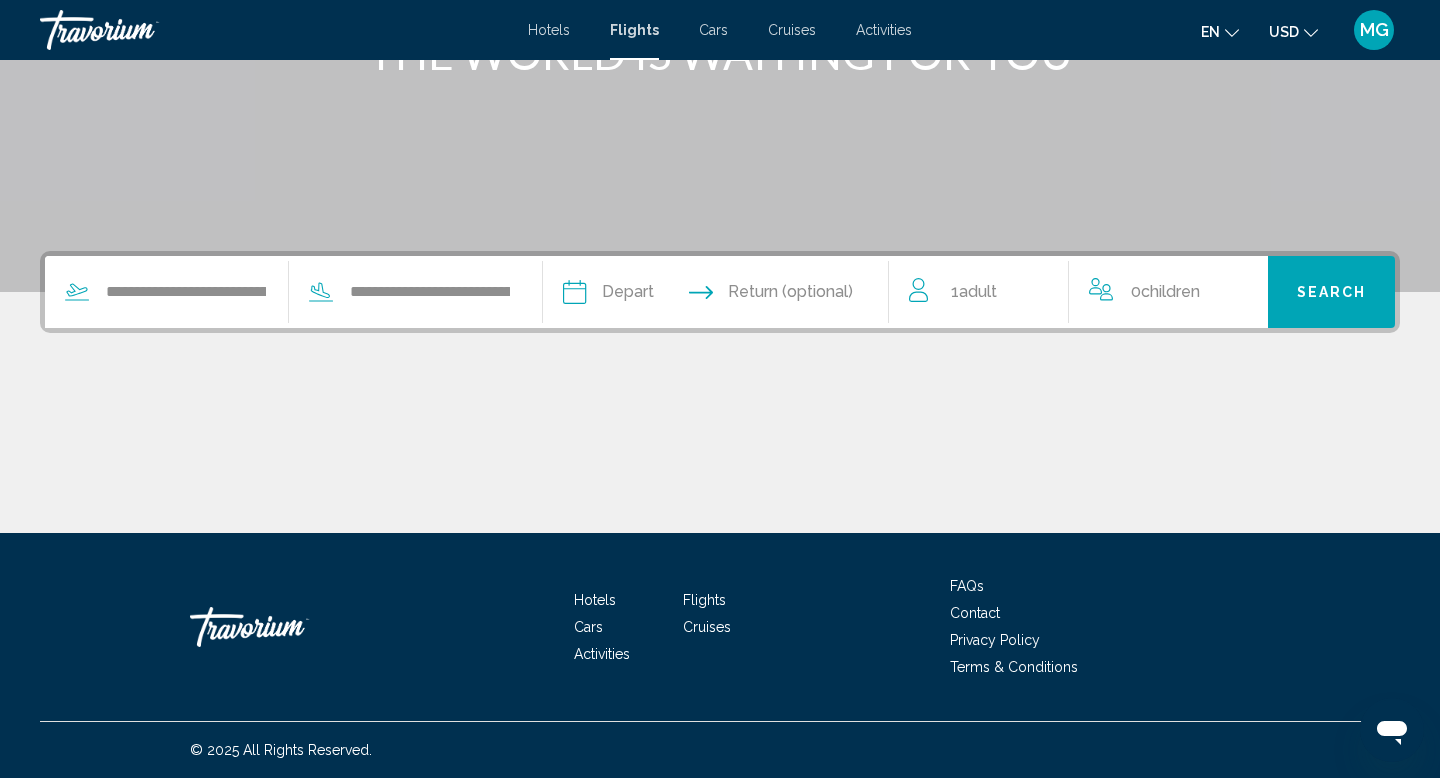 click at bounding box center [643, 295] 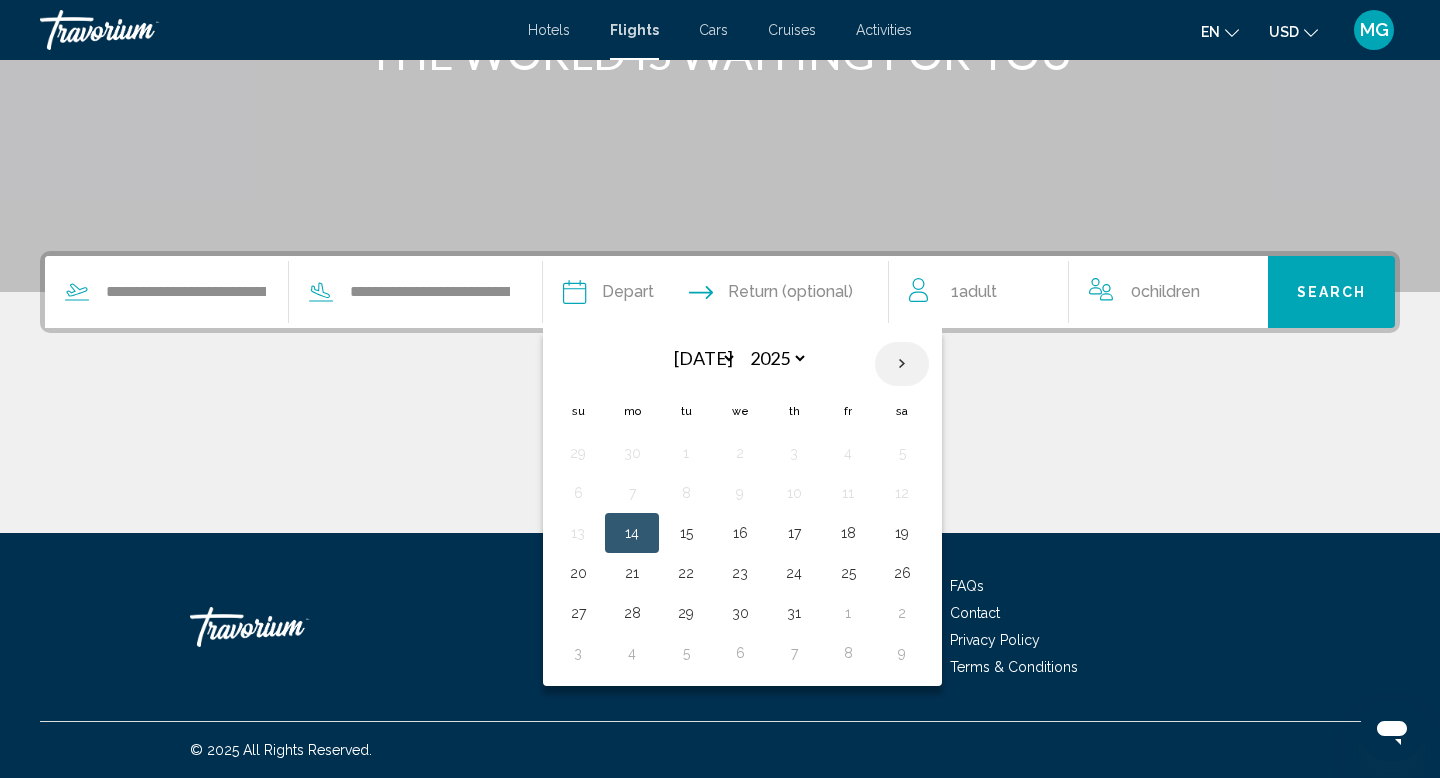click at bounding box center [902, 364] 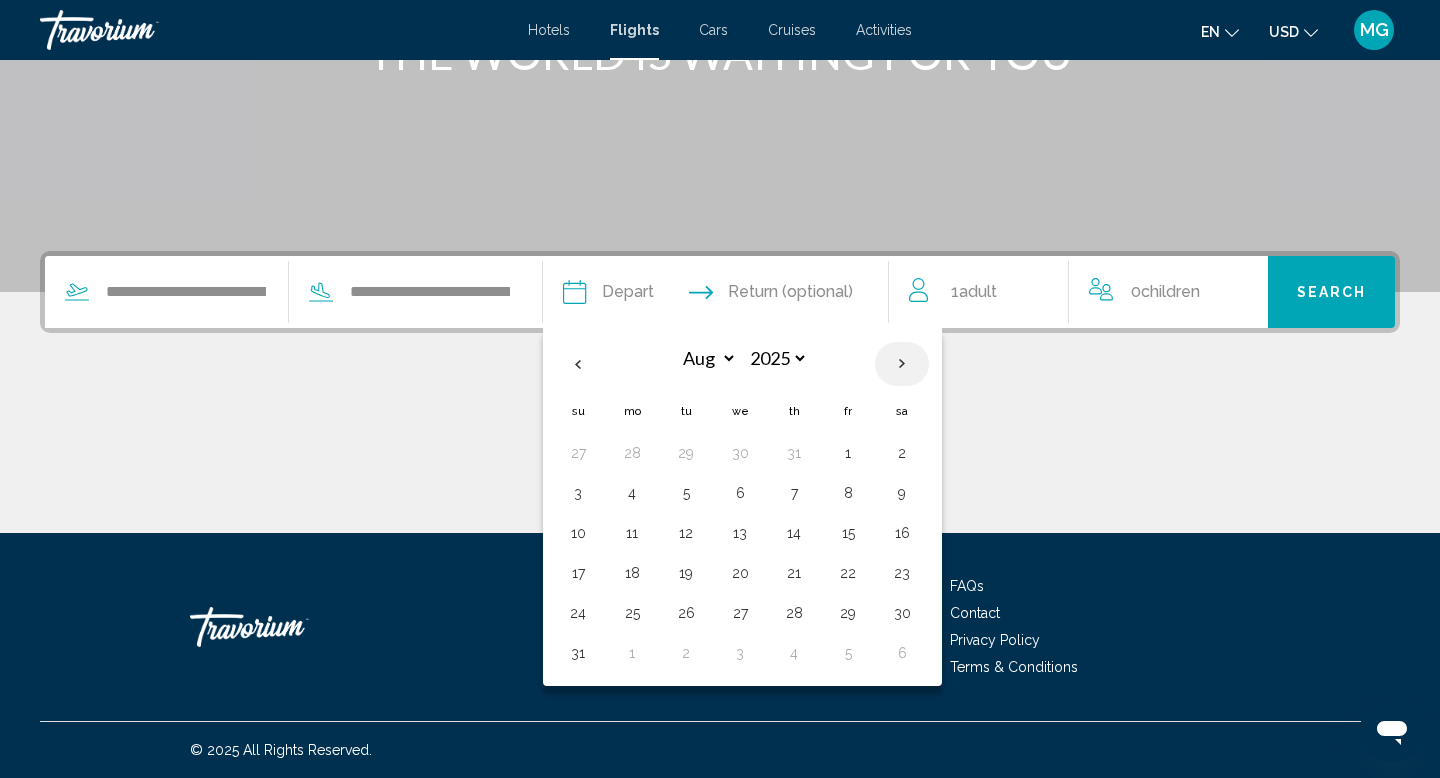 click at bounding box center (902, 364) 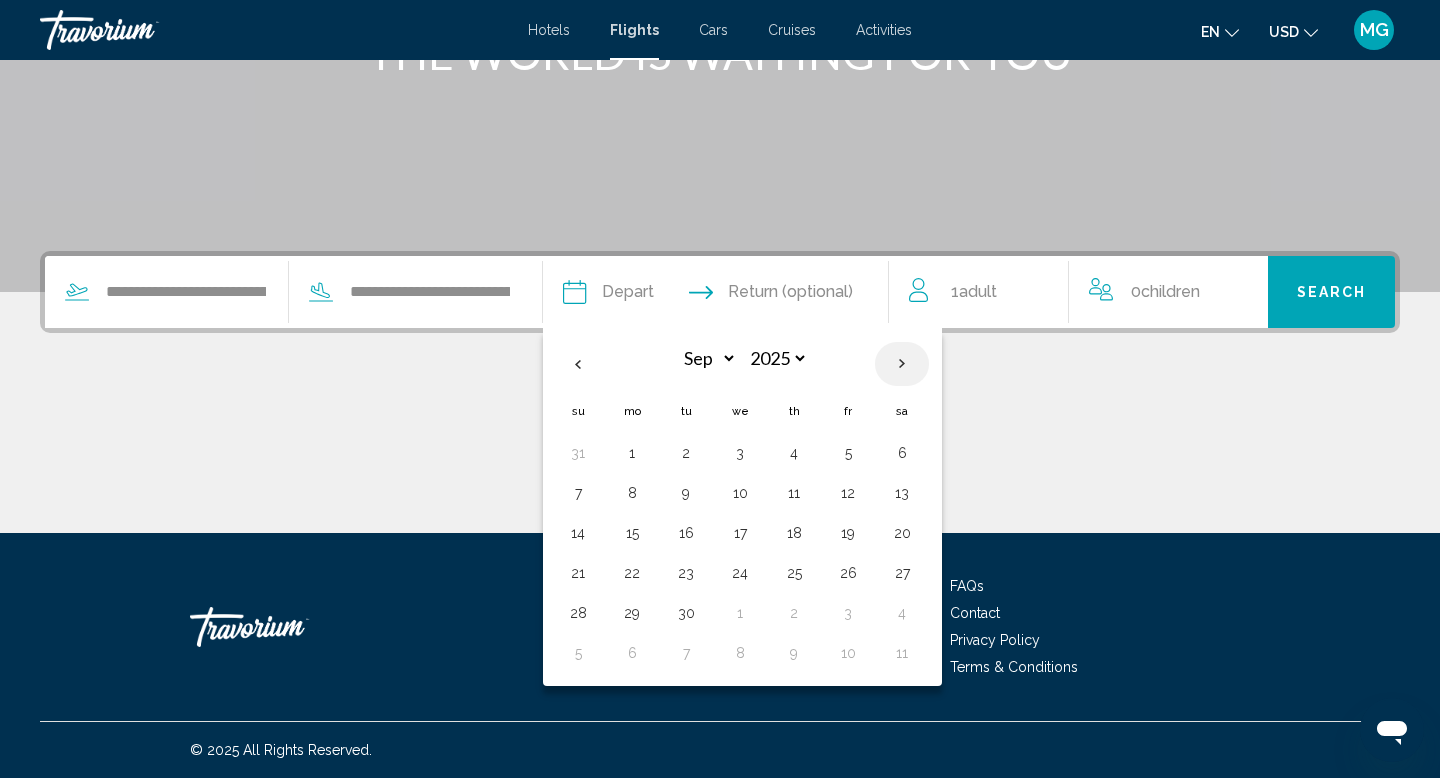 click at bounding box center [902, 364] 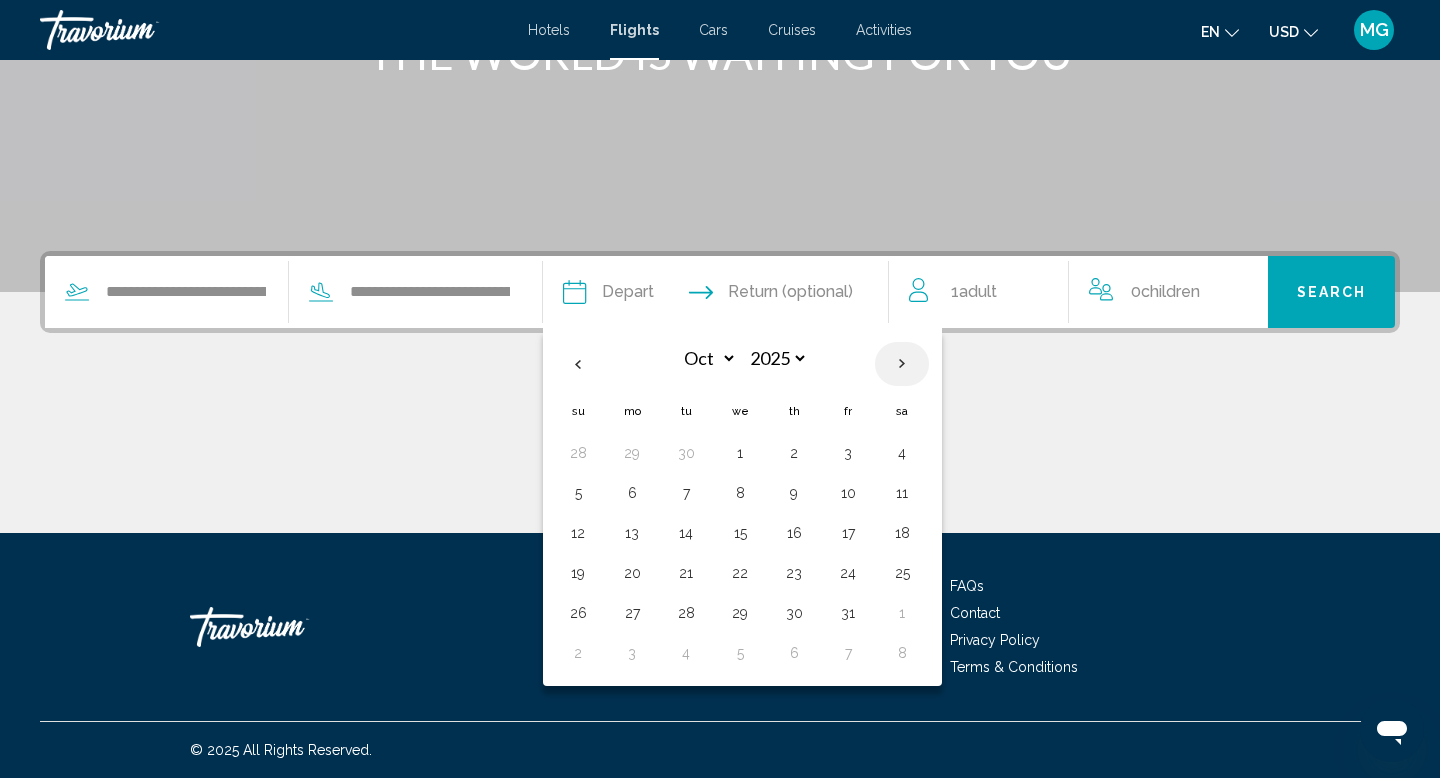 click at bounding box center [902, 364] 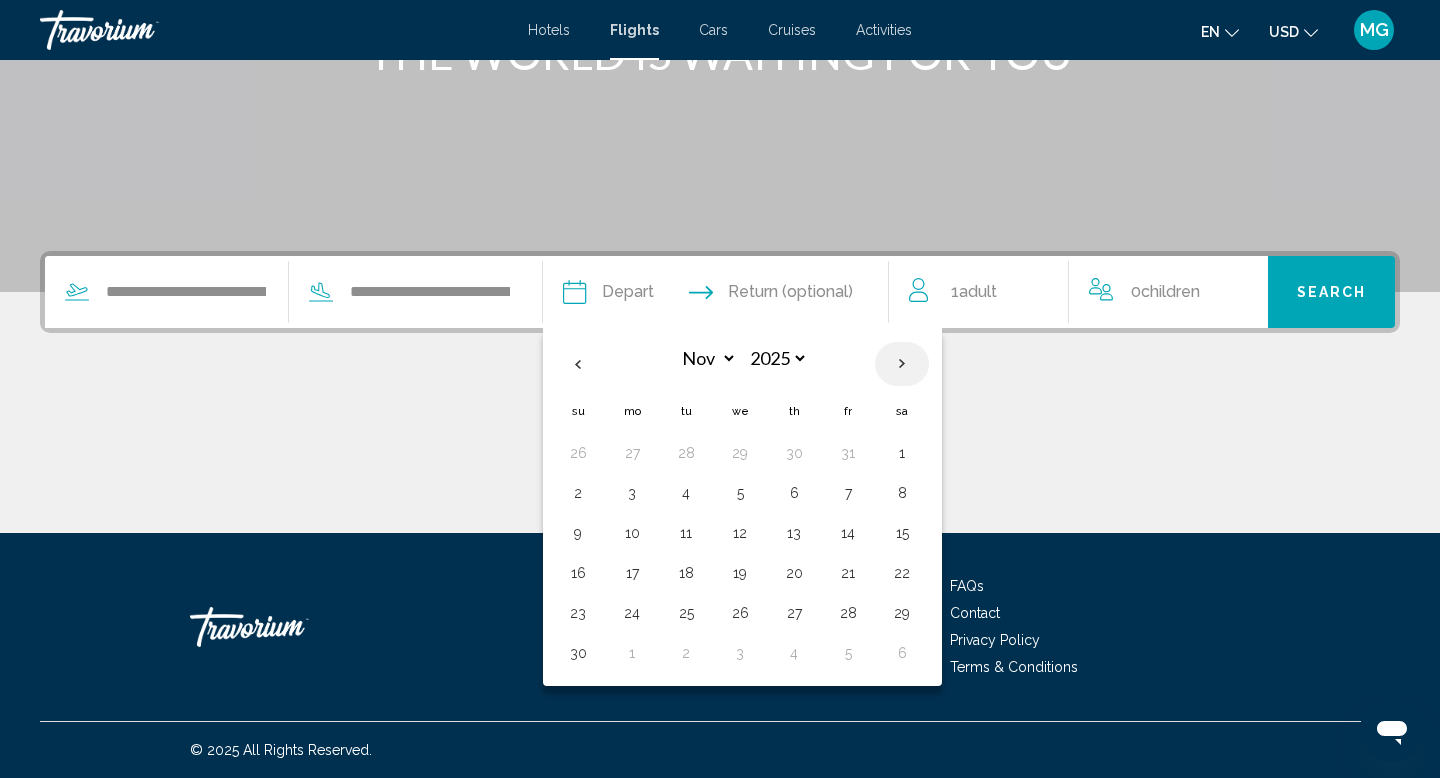 click at bounding box center [902, 364] 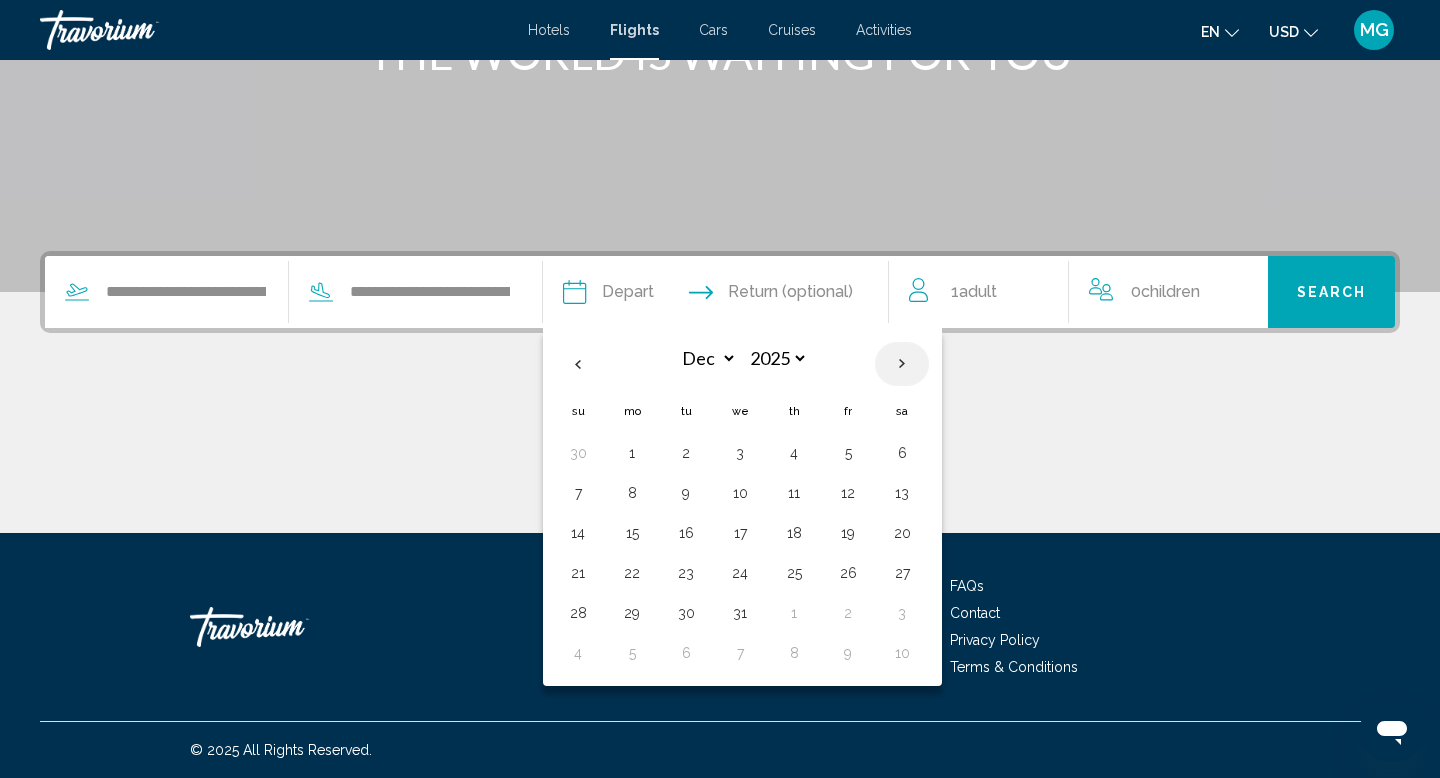 click at bounding box center [902, 364] 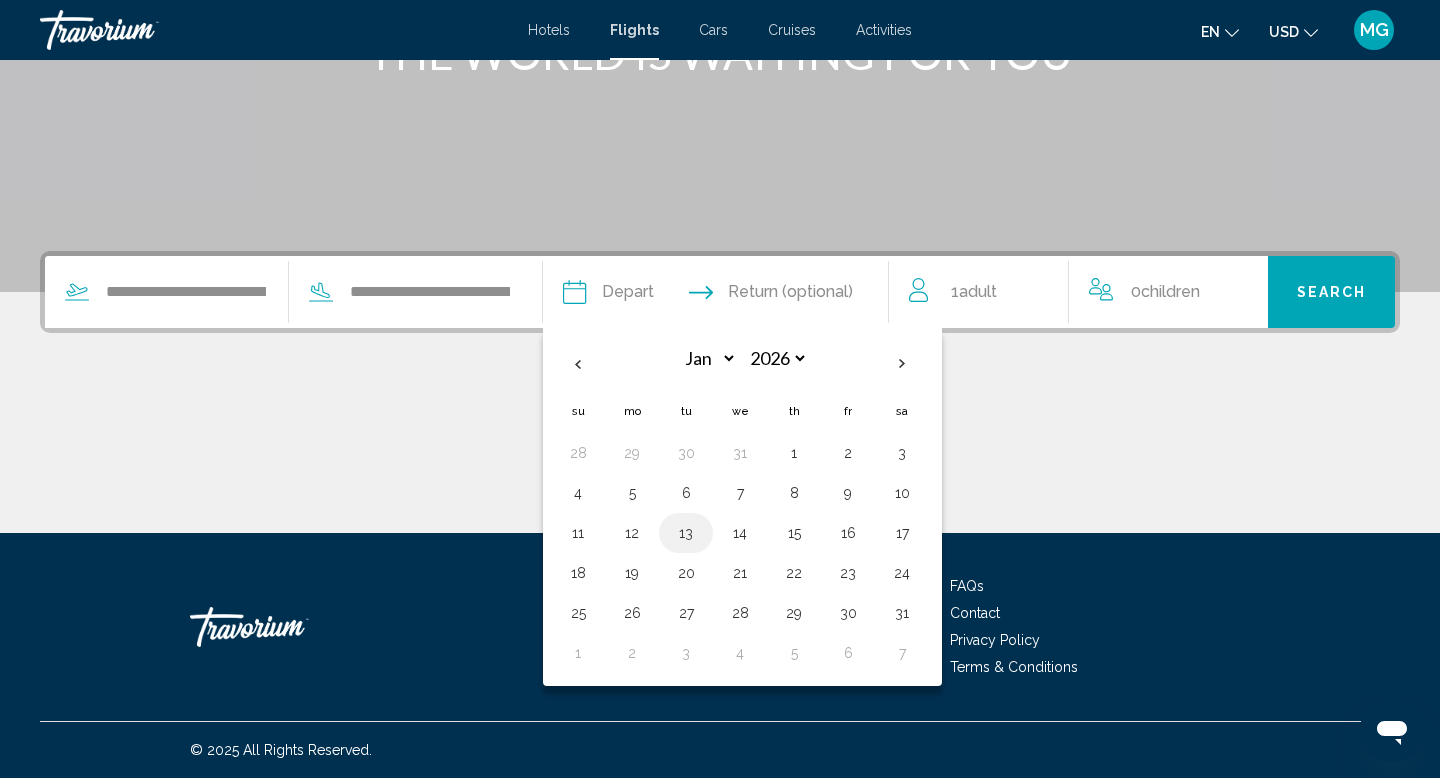 click on "13" at bounding box center (686, 533) 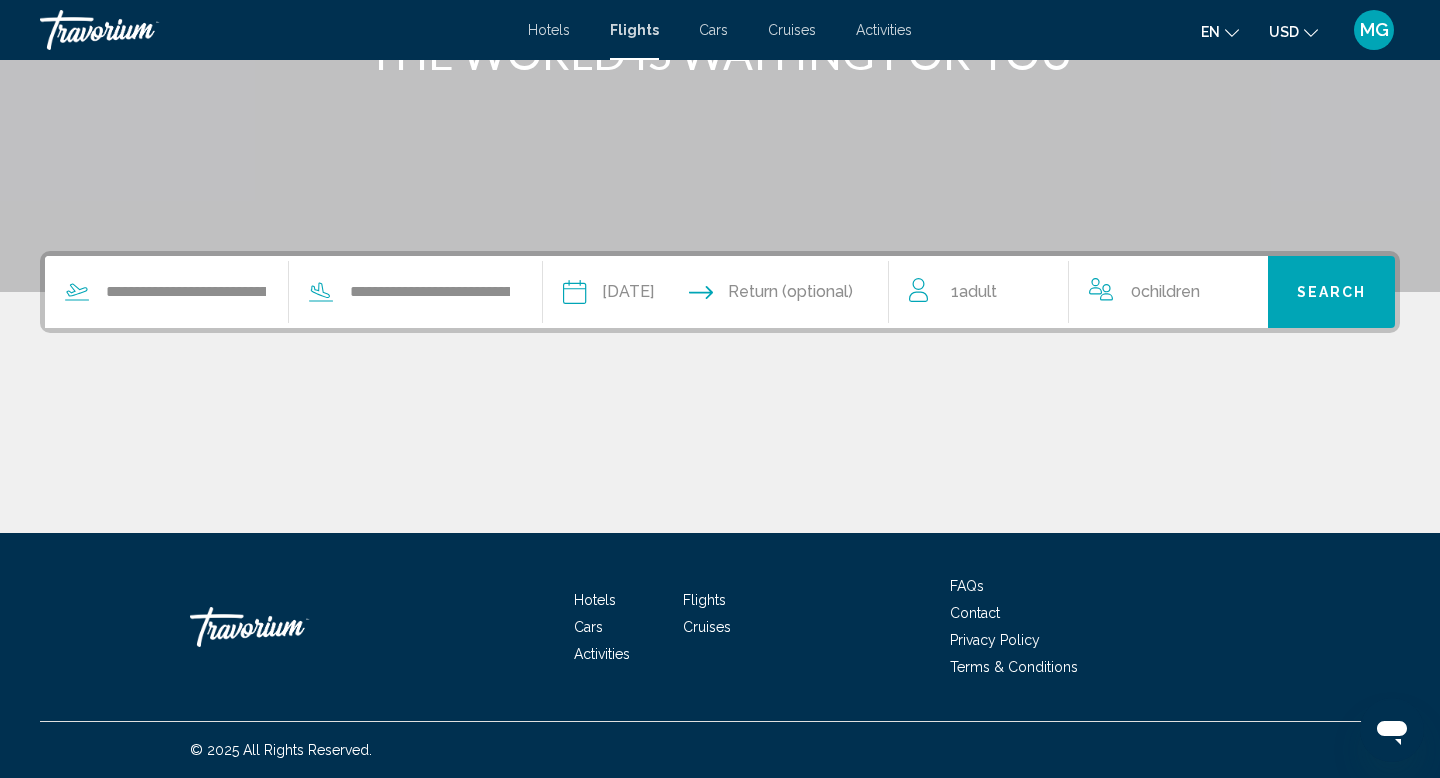 click at bounding box center (811, 295) 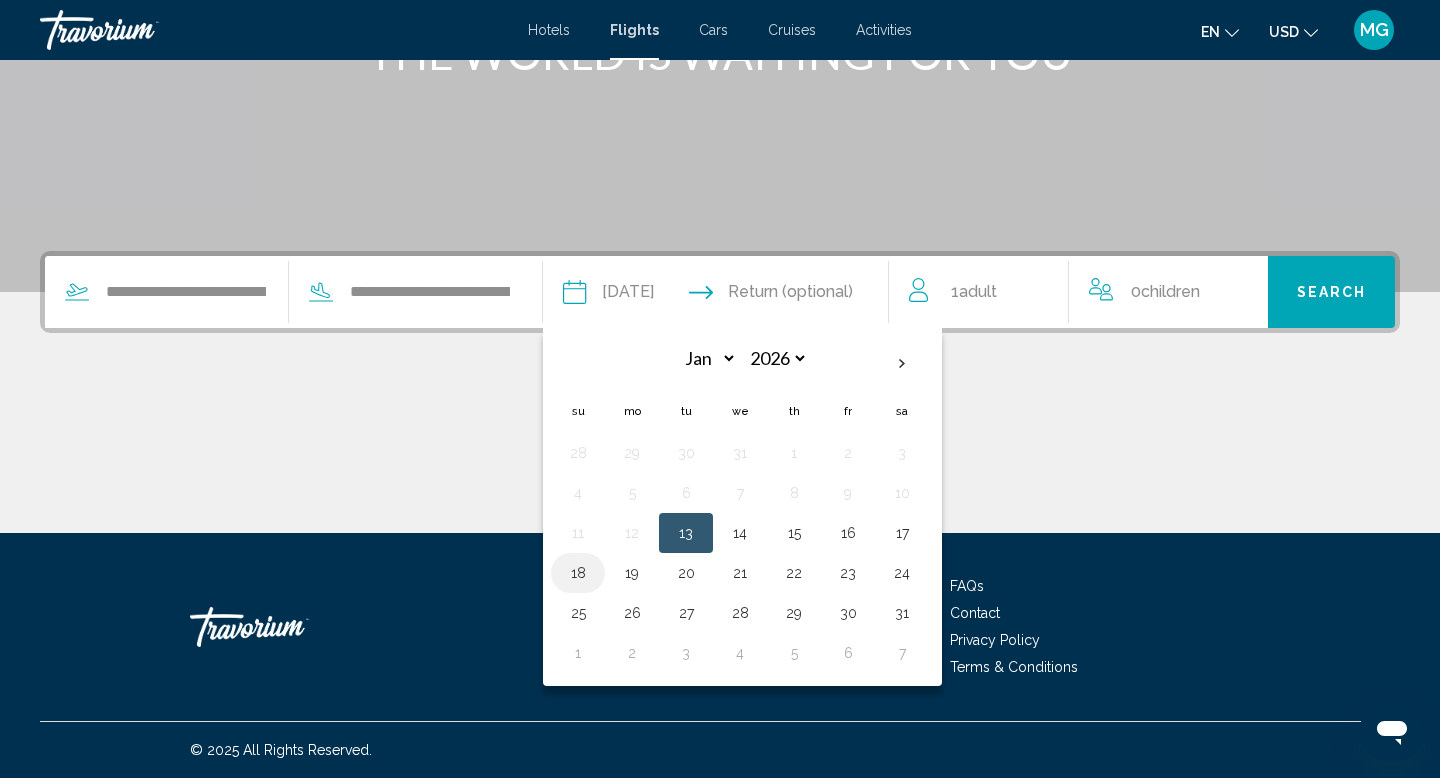 click on "18" at bounding box center (578, 573) 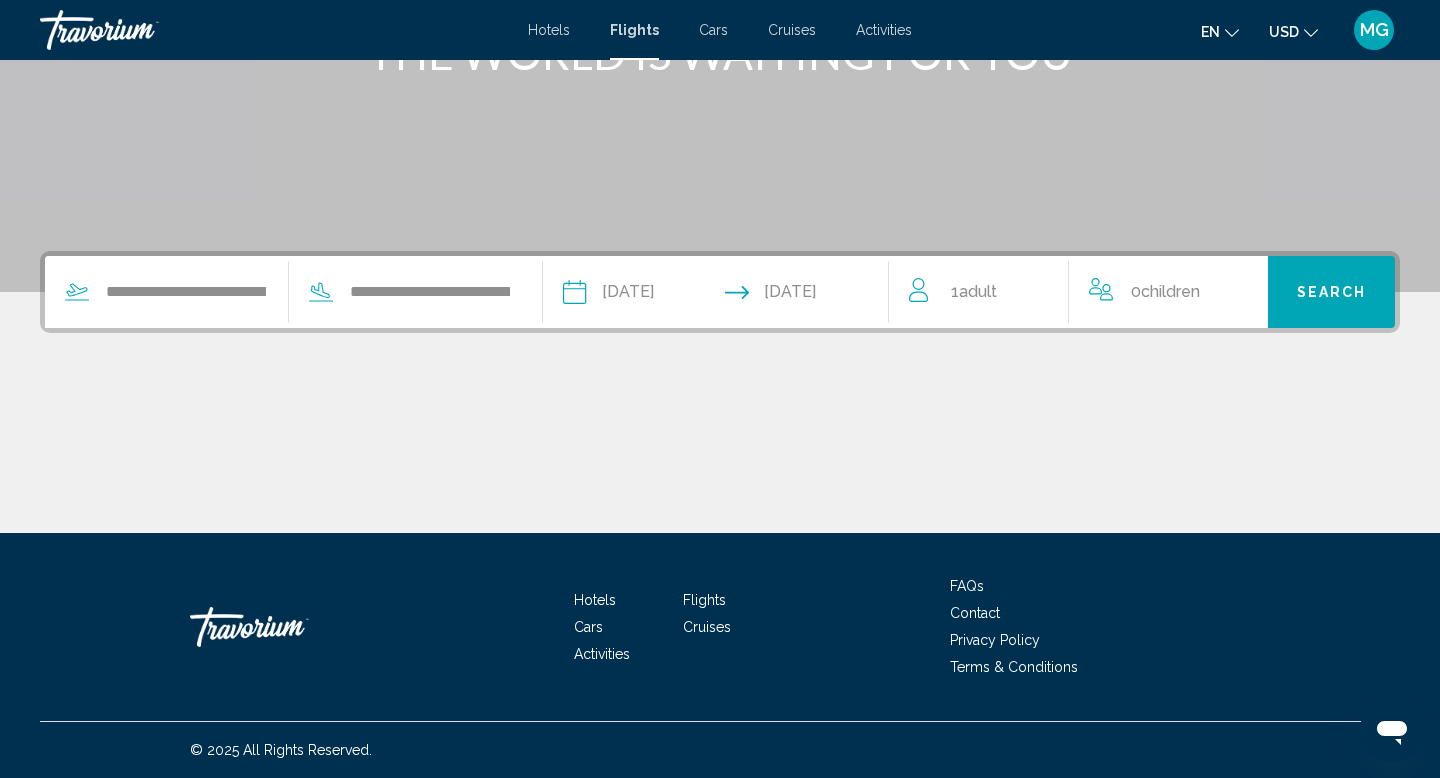 click on "Adult" at bounding box center [978, 291] 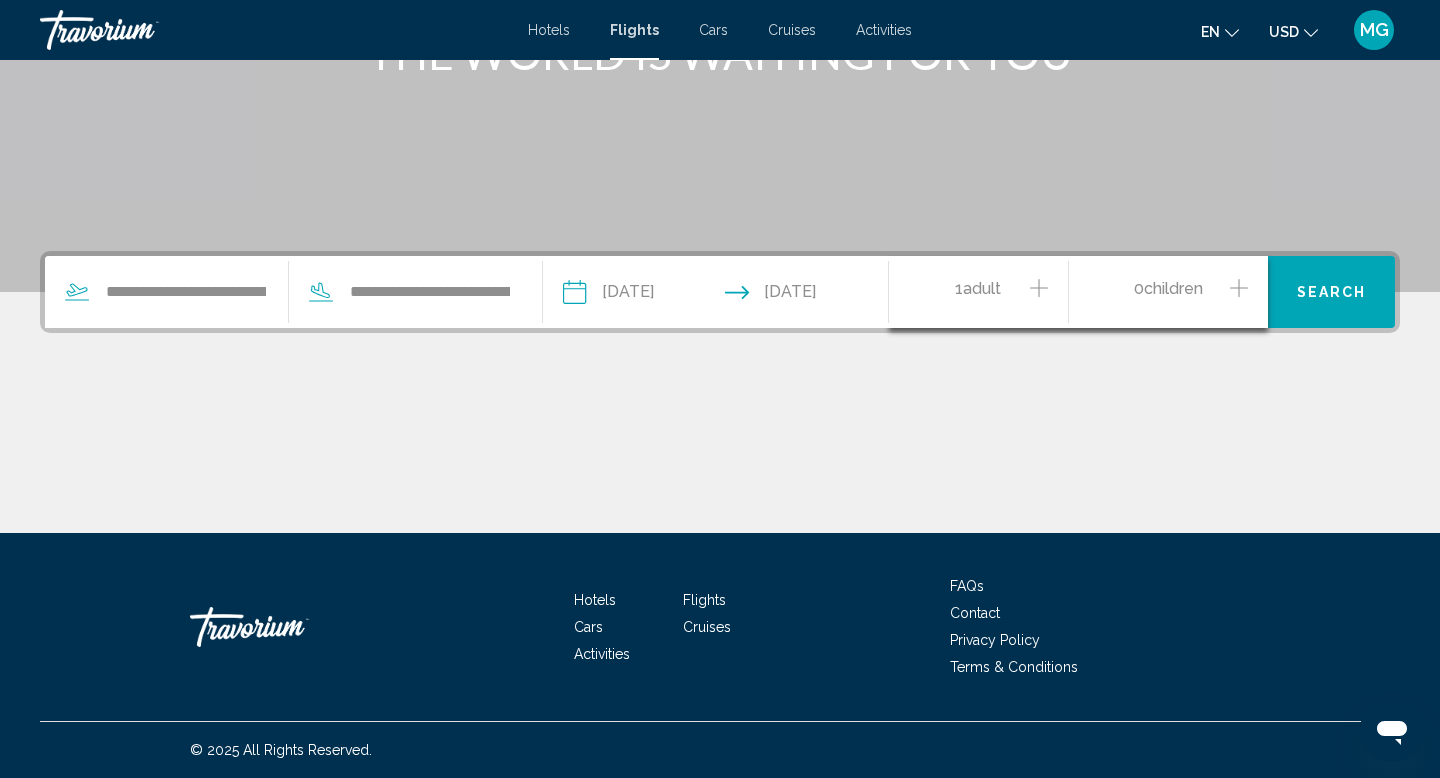 click 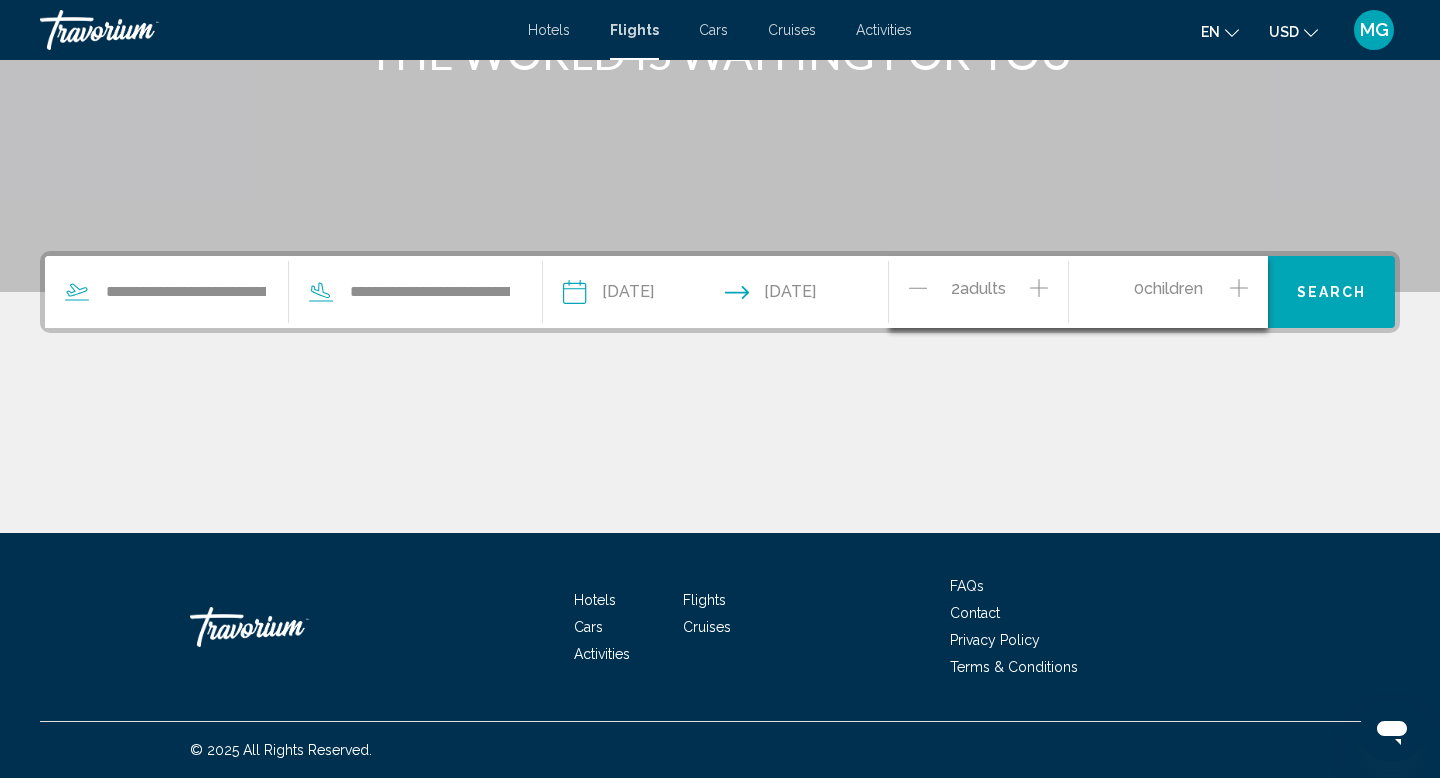 click on "Search" at bounding box center (1332, 293) 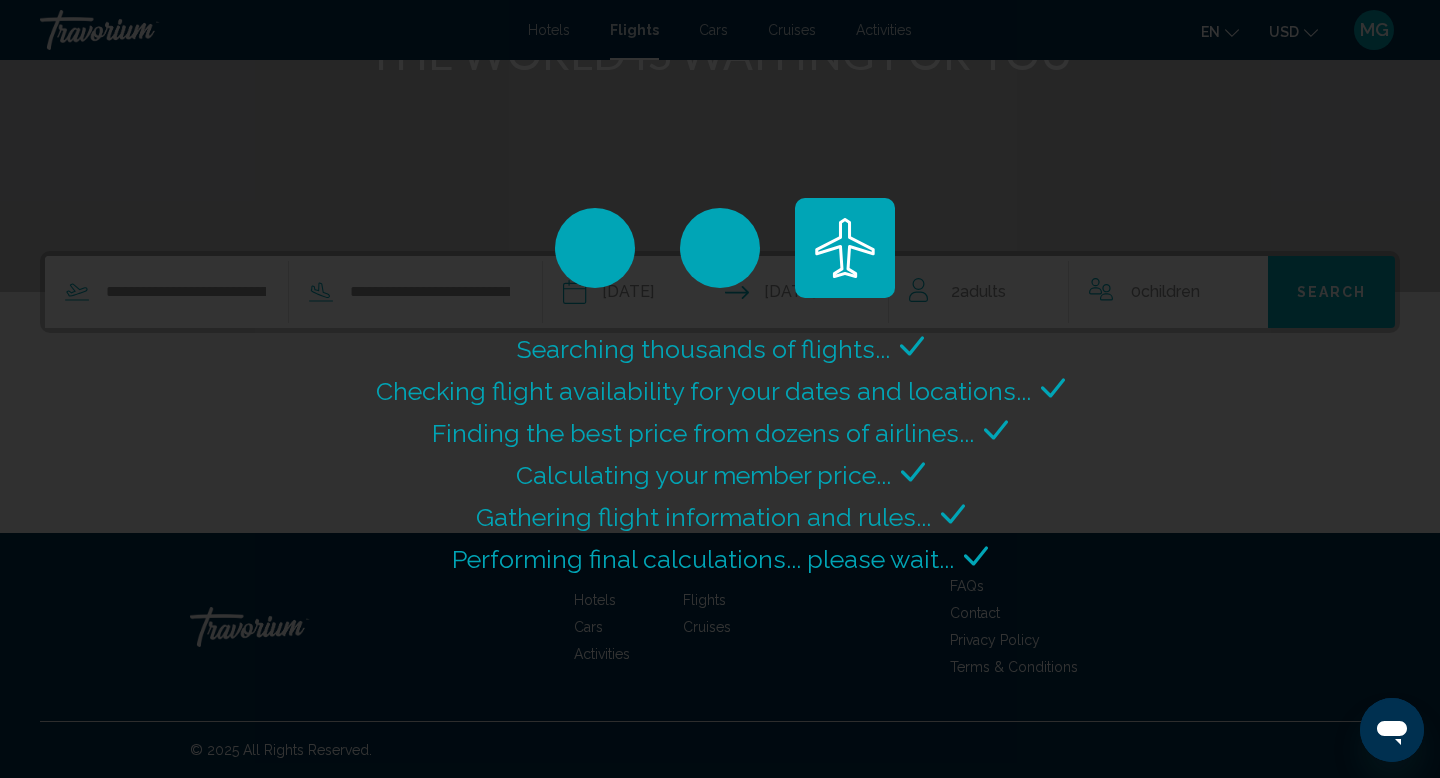 scroll, scrollTop: 0, scrollLeft: 0, axis: both 